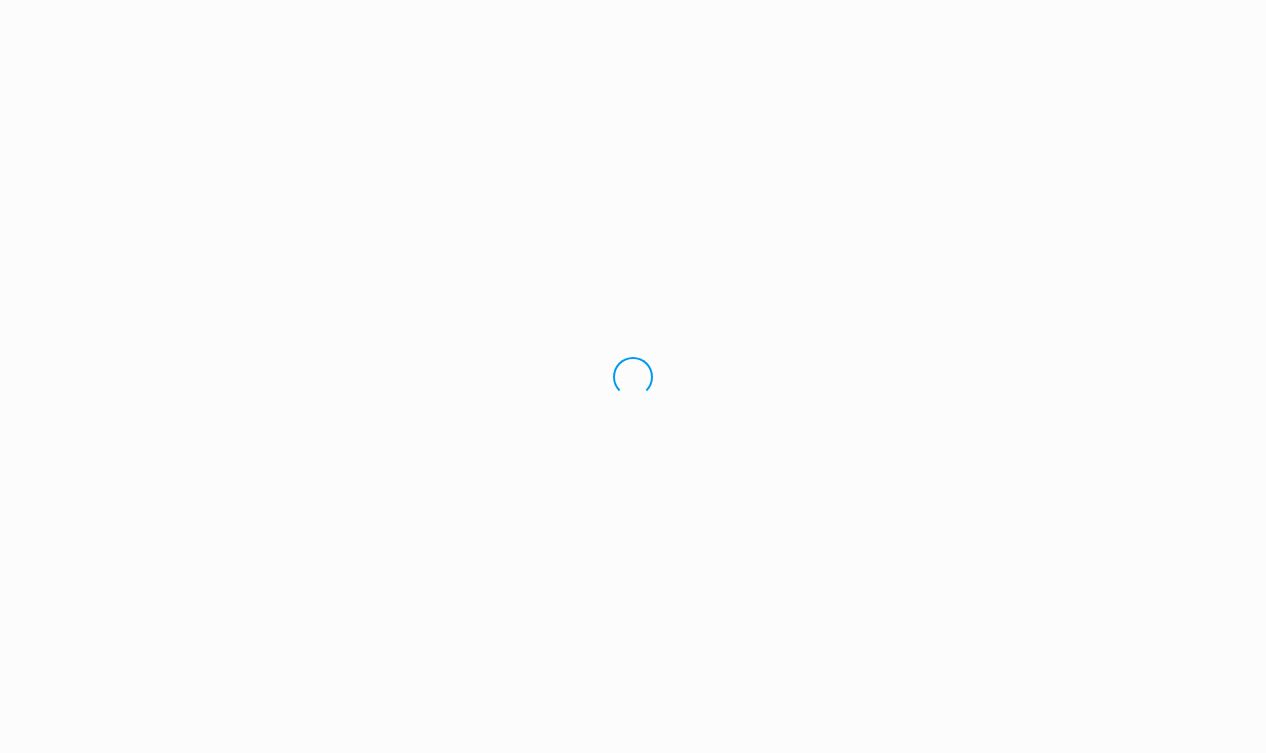 scroll, scrollTop: 0, scrollLeft: 0, axis: both 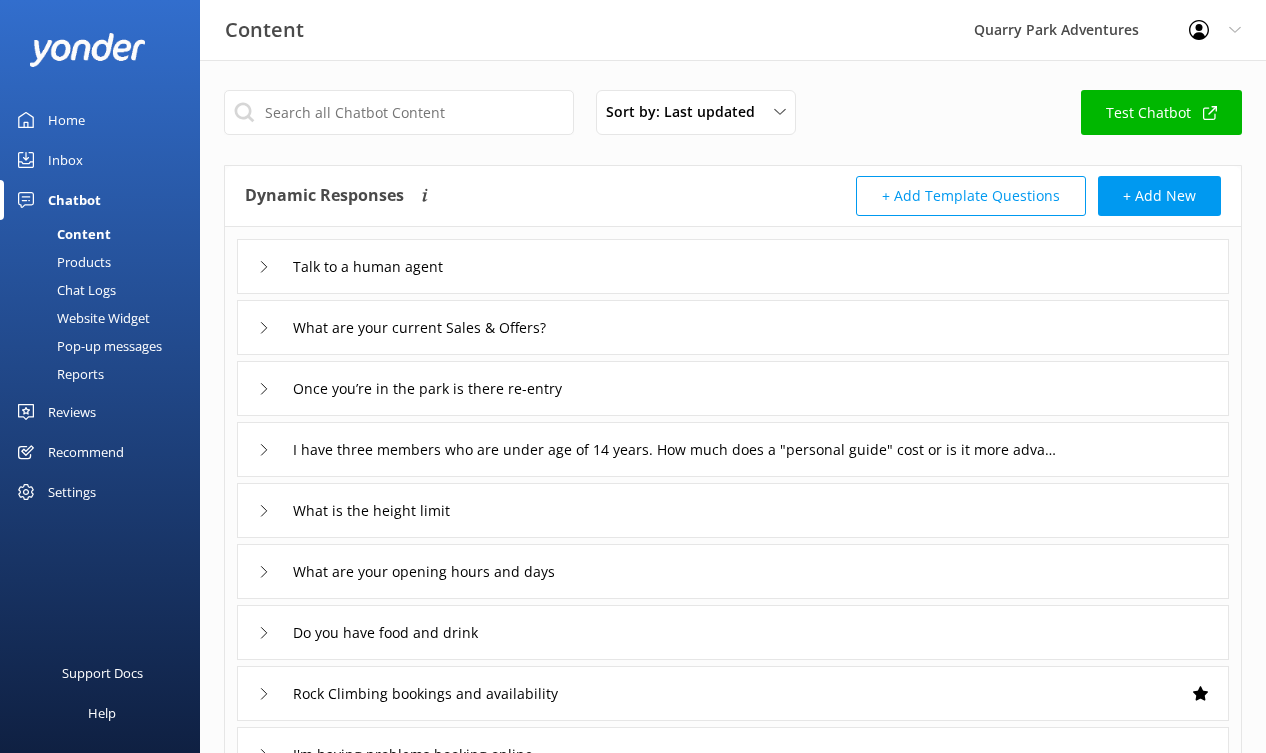 click on "Chat Logs" at bounding box center (64, 290) 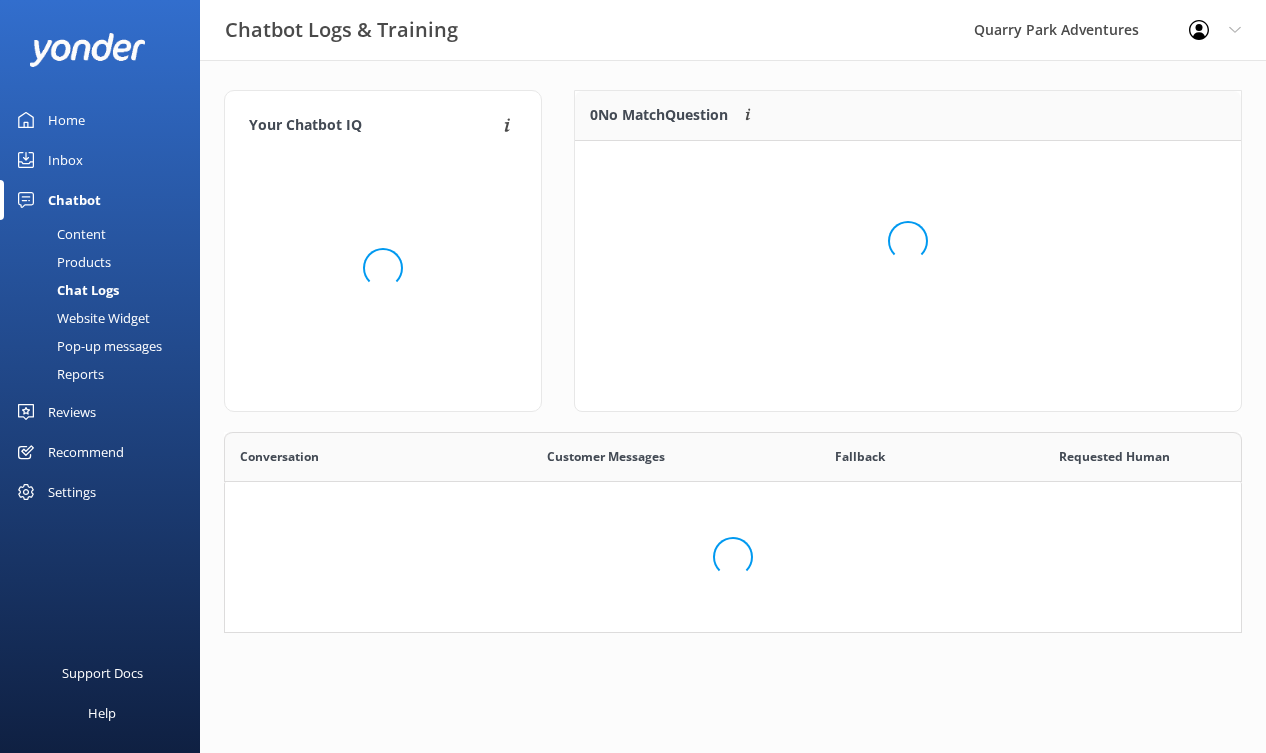 scroll, scrollTop: 1, scrollLeft: 1, axis: both 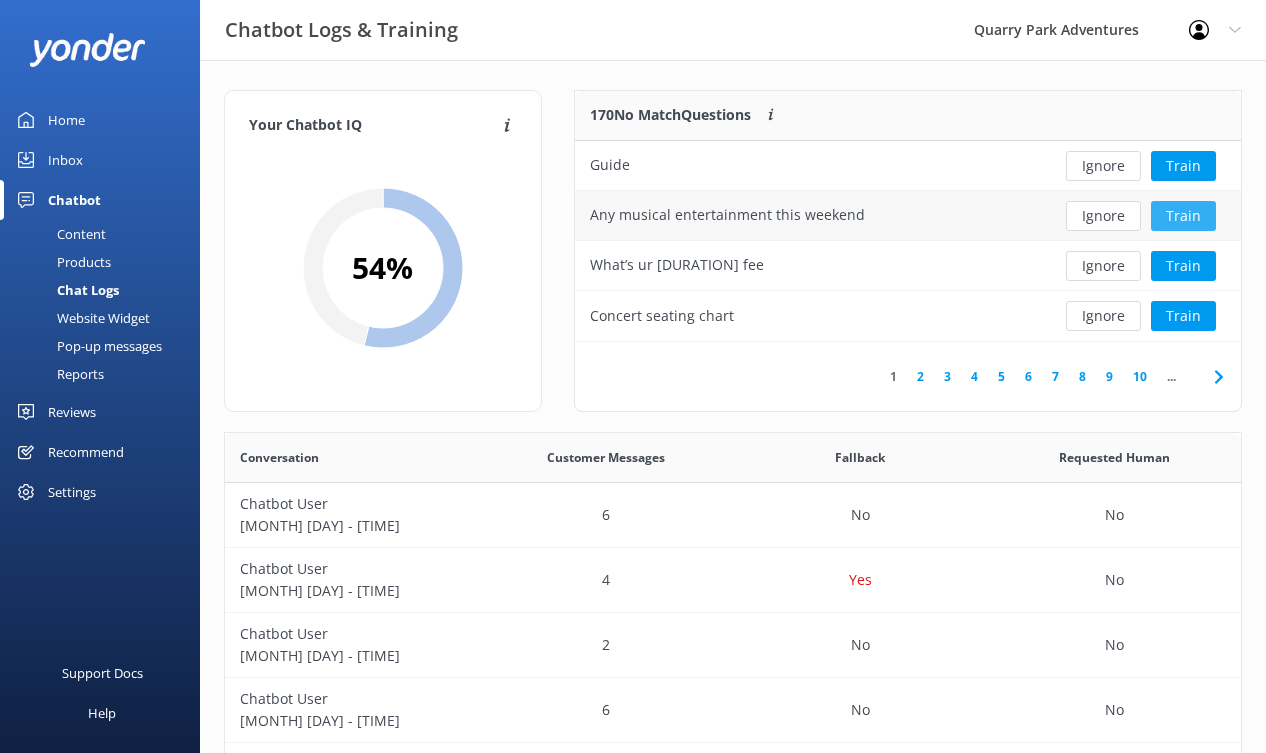click on "Train" at bounding box center [1183, 216] 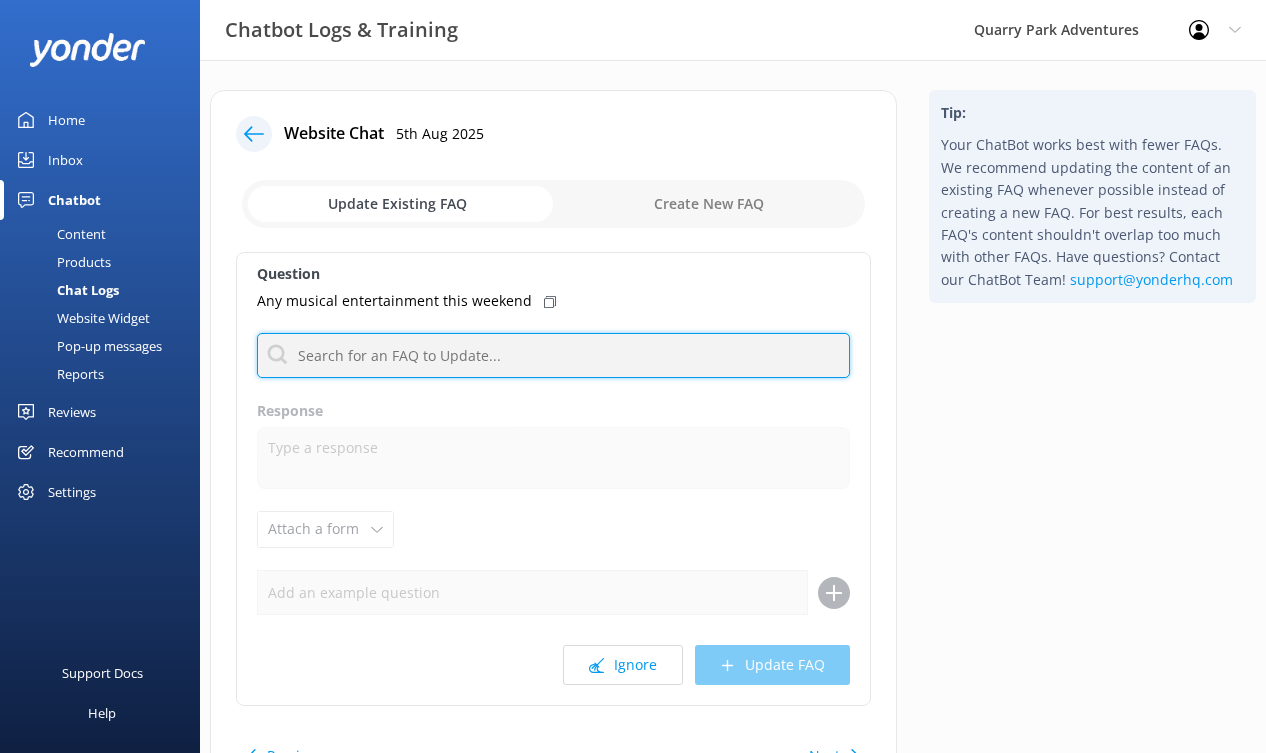 click at bounding box center (553, 355) 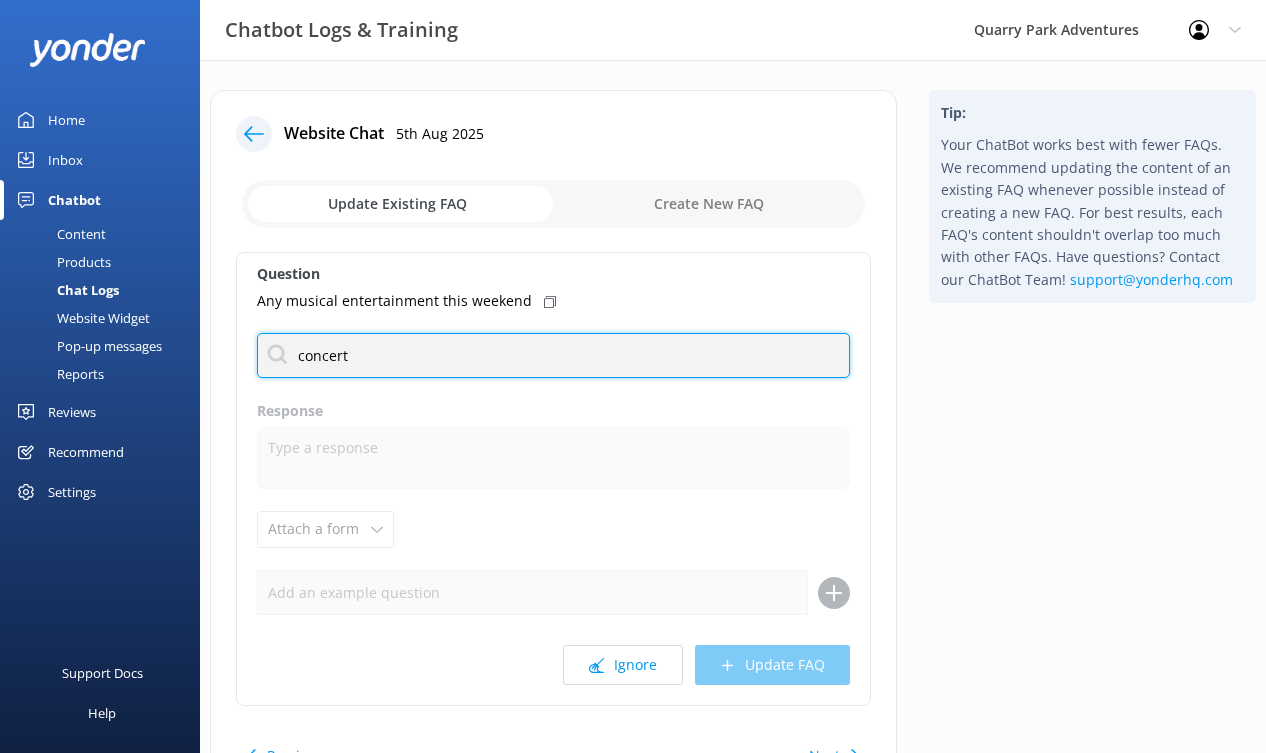 type on "concert" 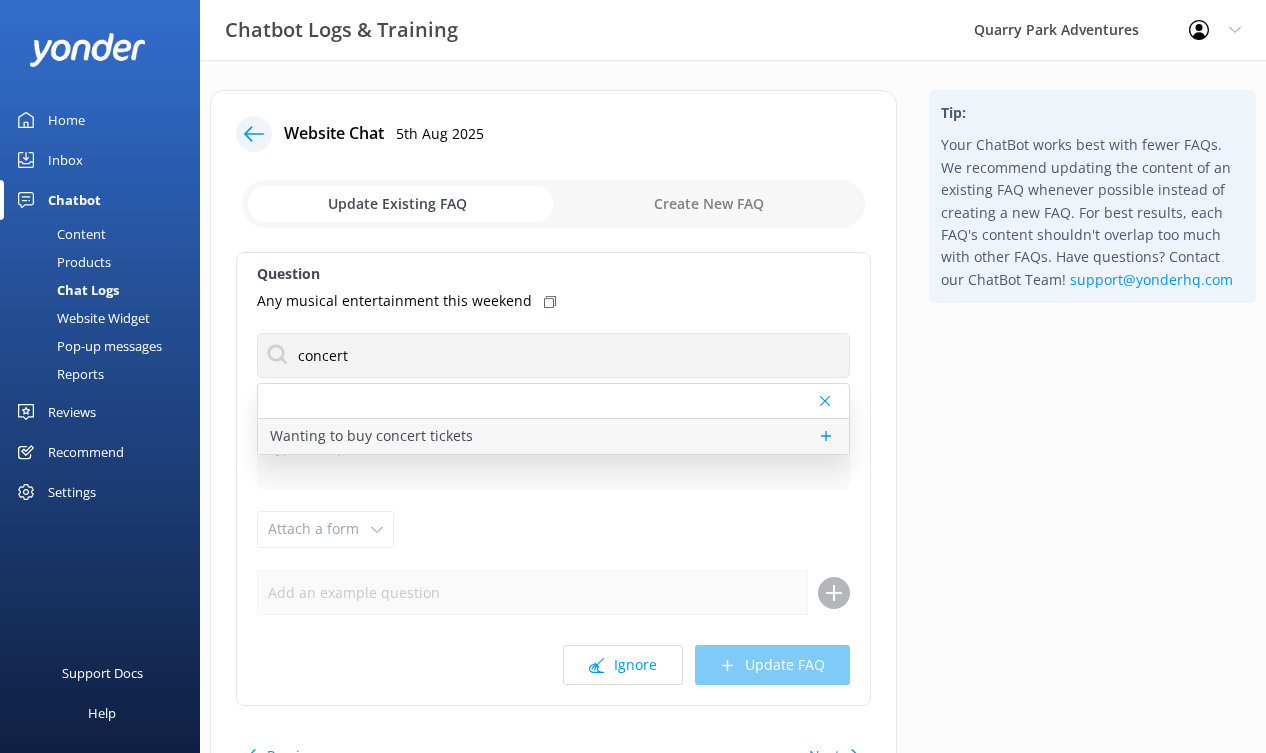 click on "Wanting to buy concert tickets" at bounding box center [371, 436] 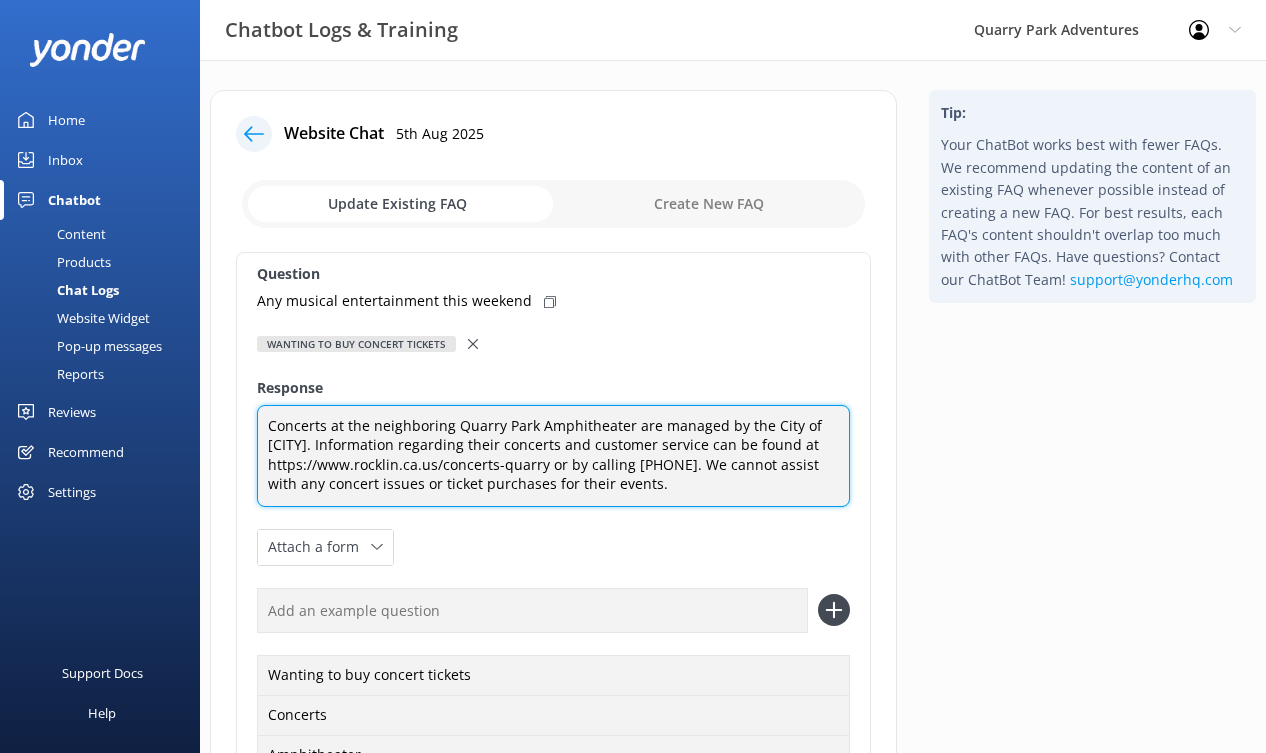 drag, startPoint x: 543, startPoint y: 463, endPoint x: 260, endPoint y: 464, distance: 283.00177 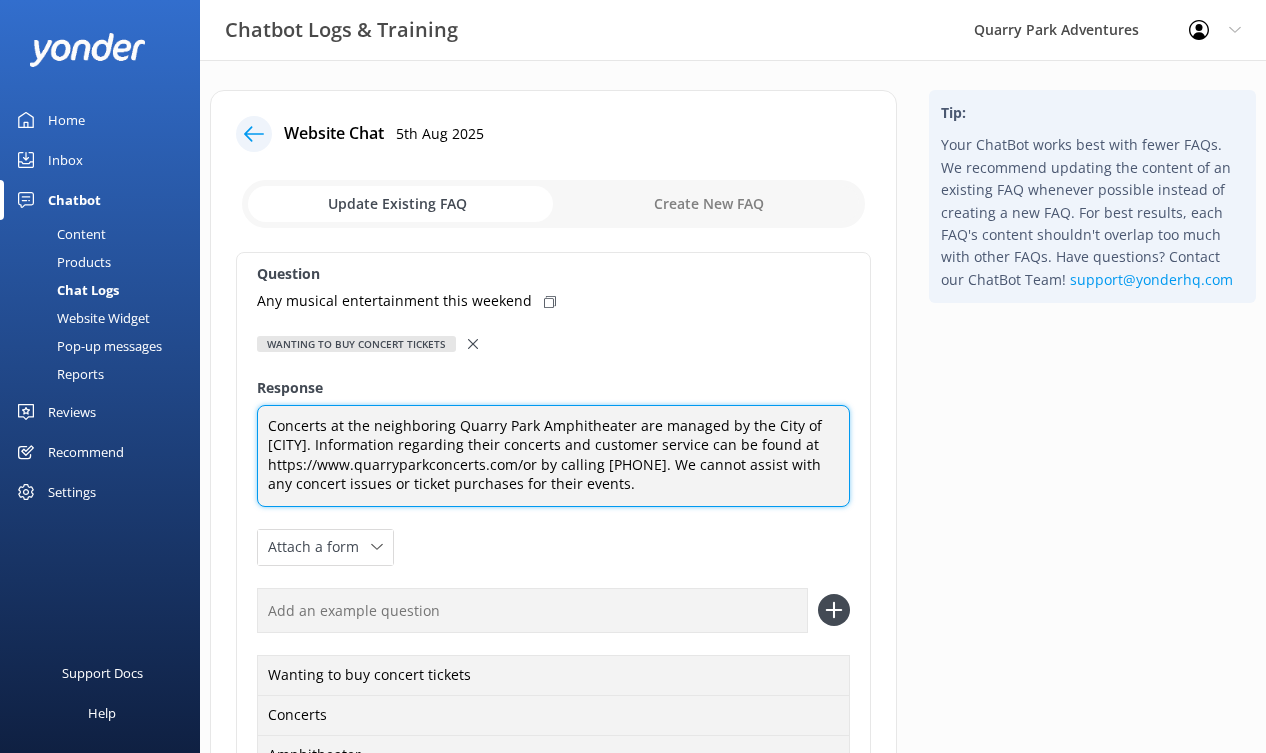 click on "Concerts at the neighboring Quarry Park Amphitheater are managed by the City of [CITY]. Information regarding their concerts and customer service can be found at https://www.quarryparkconcerts.com/or by calling [PHONE]. We cannot assist with any concert issues or ticket purchases for their events." at bounding box center [553, 456] 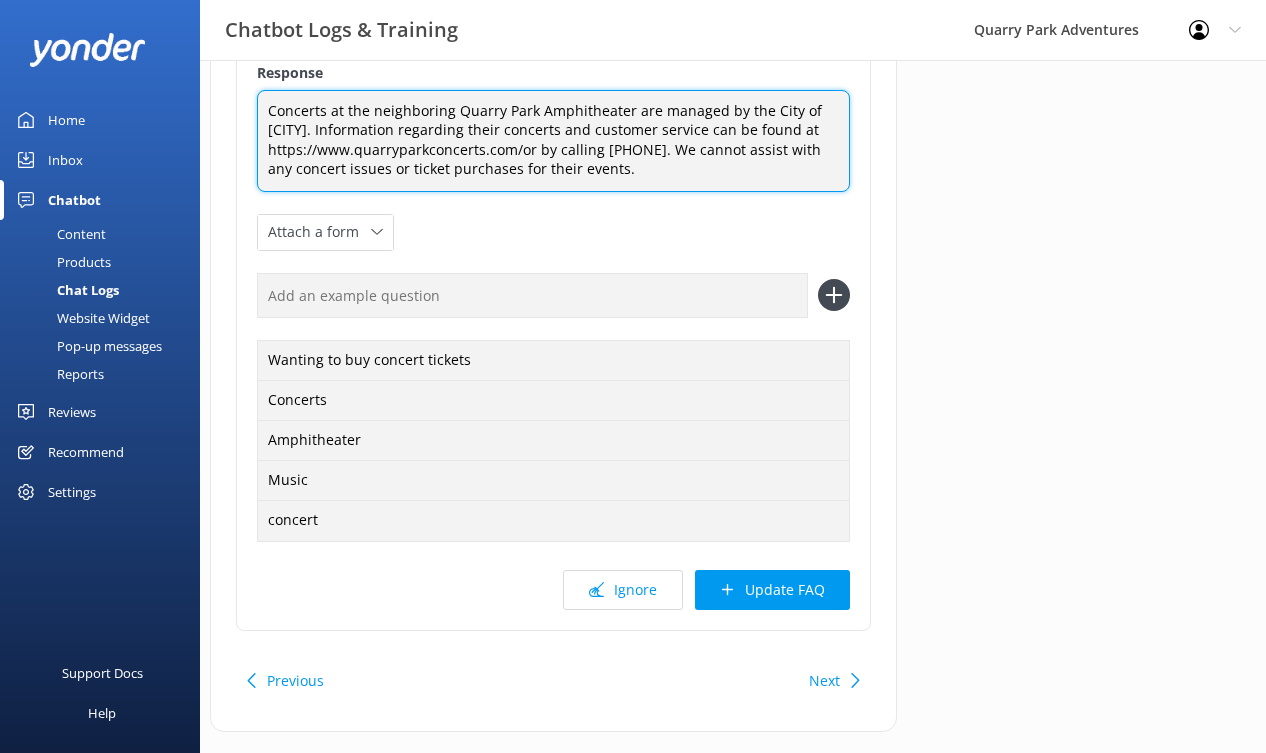 scroll, scrollTop: 354, scrollLeft: 0, axis: vertical 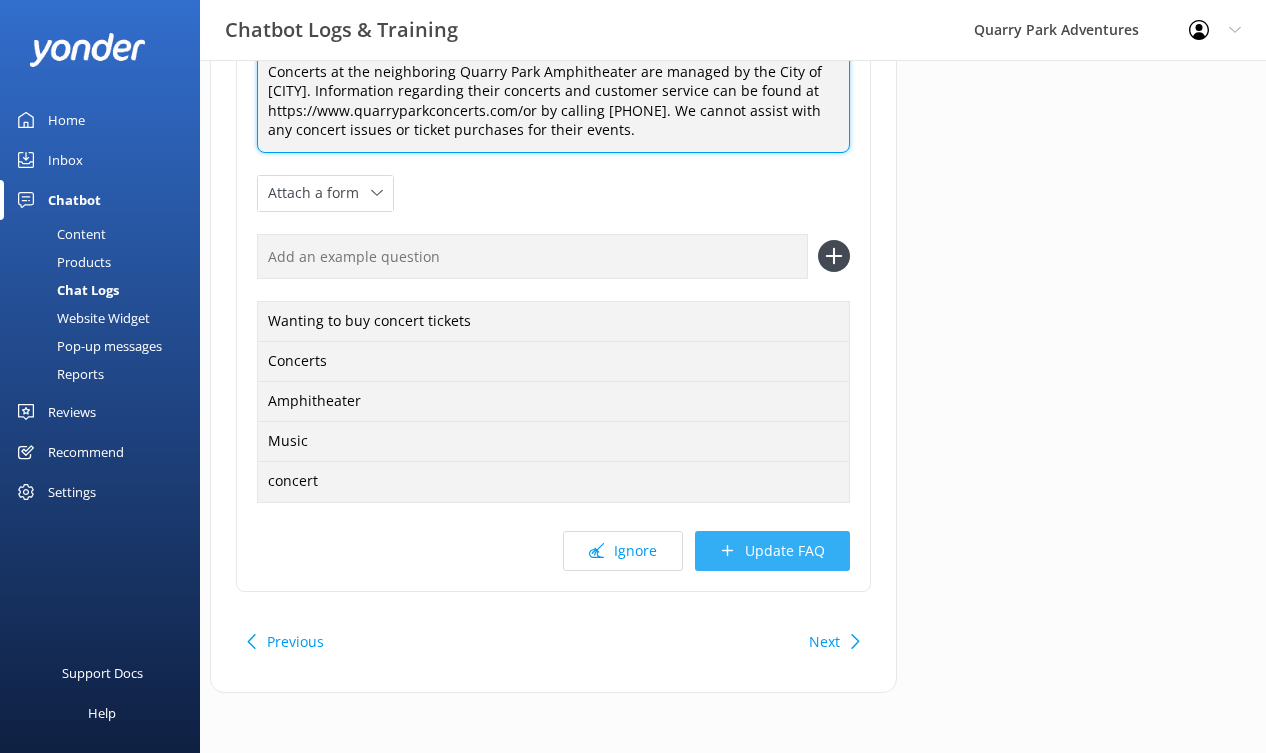 type on "Concerts at the neighboring Quarry Park Amphitheater are managed by the City of [CITY]. Information regarding their concerts and customer service can be found at https://www.quarryparkconcerts.com/or by calling [PHONE]. We cannot assist with any concert issues or ticket purchases for their events." 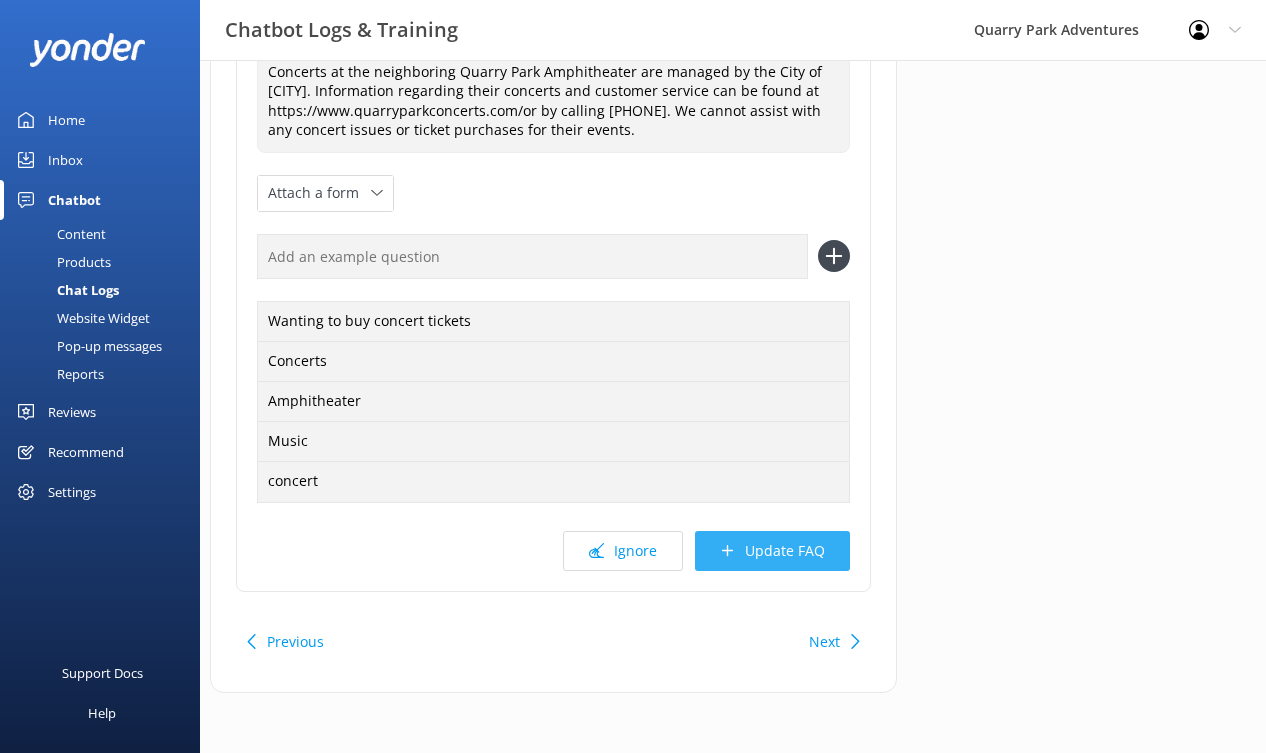 click on "Update FAQ" at bounding box center (772, 551) 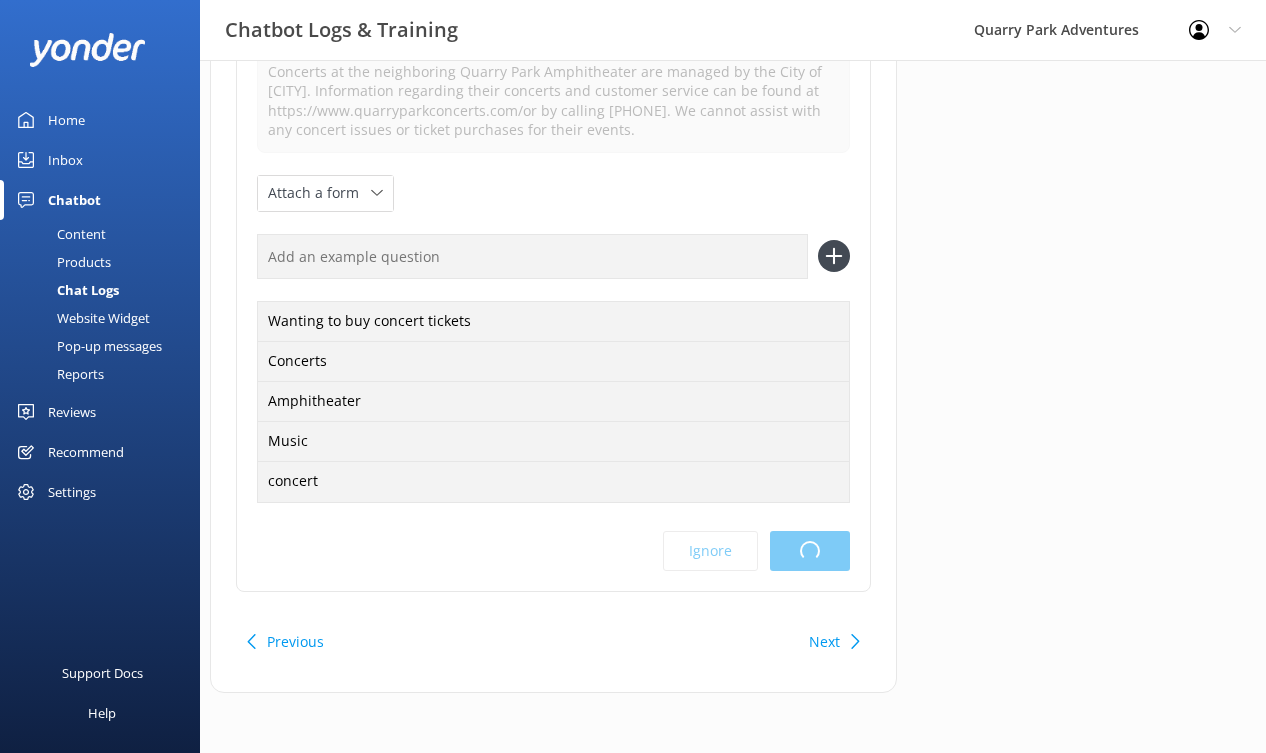 scroll, scrollTop: 0, scrollLeft: 0, axis: both 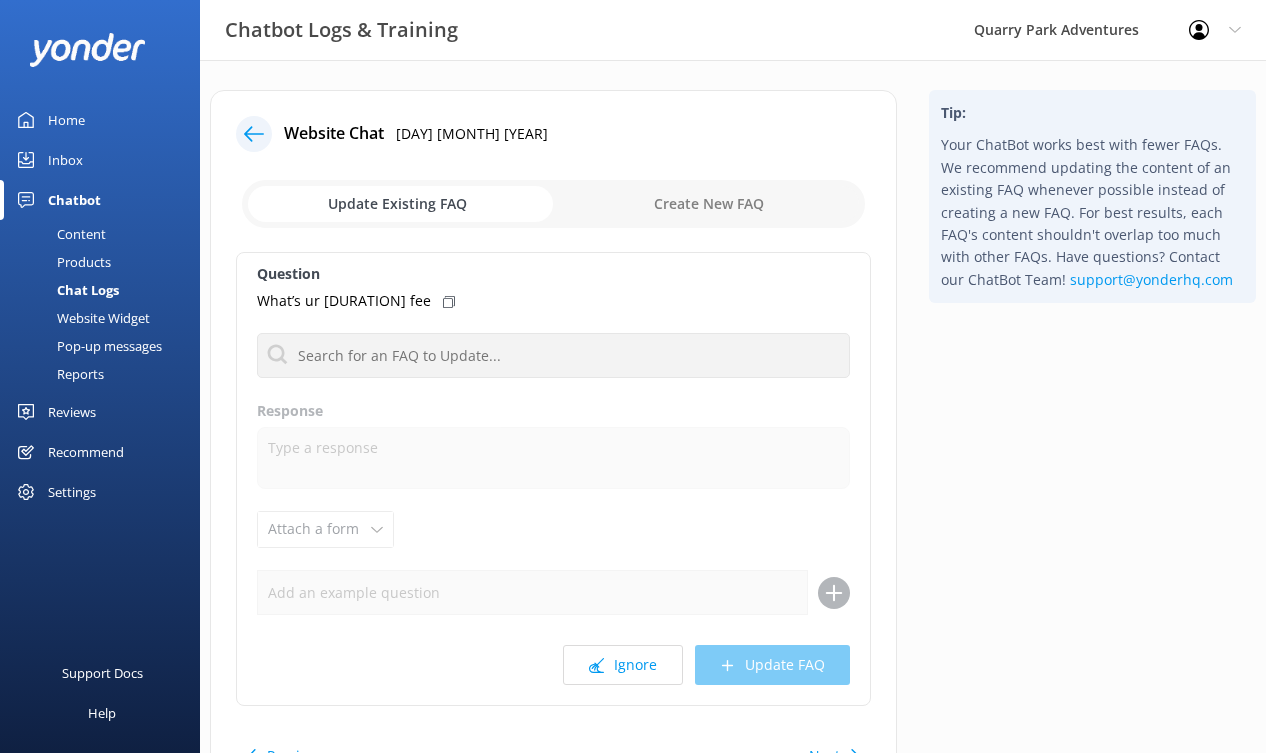 click 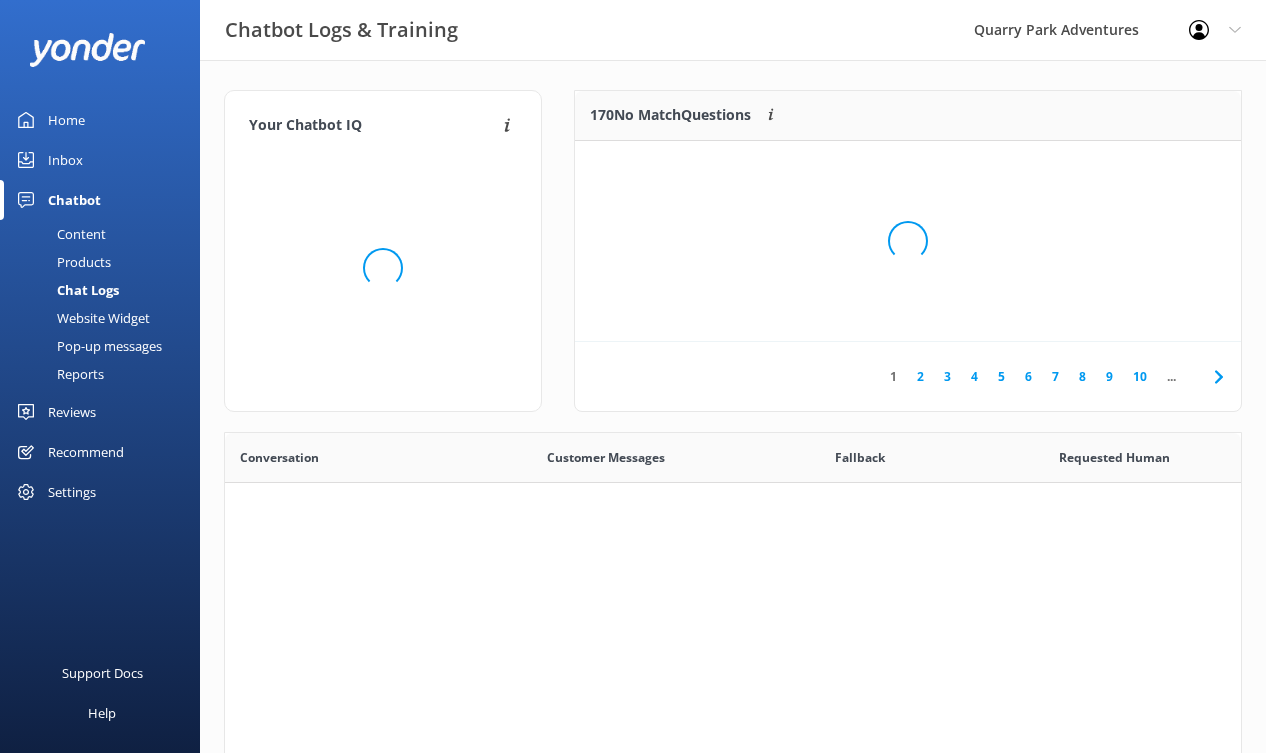 scroll, scrollTop: 1, scrollLeft: 1, axis: both 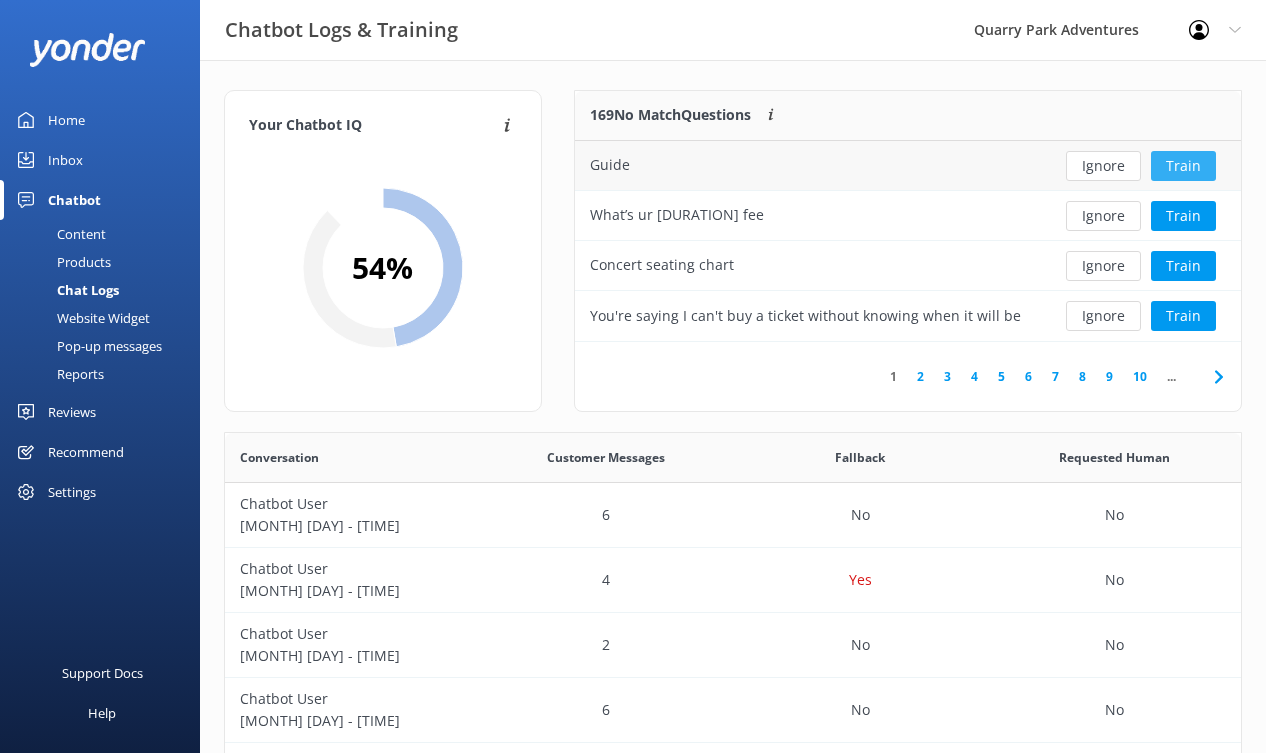 click on "Train" at bounding box center [1183, 166] 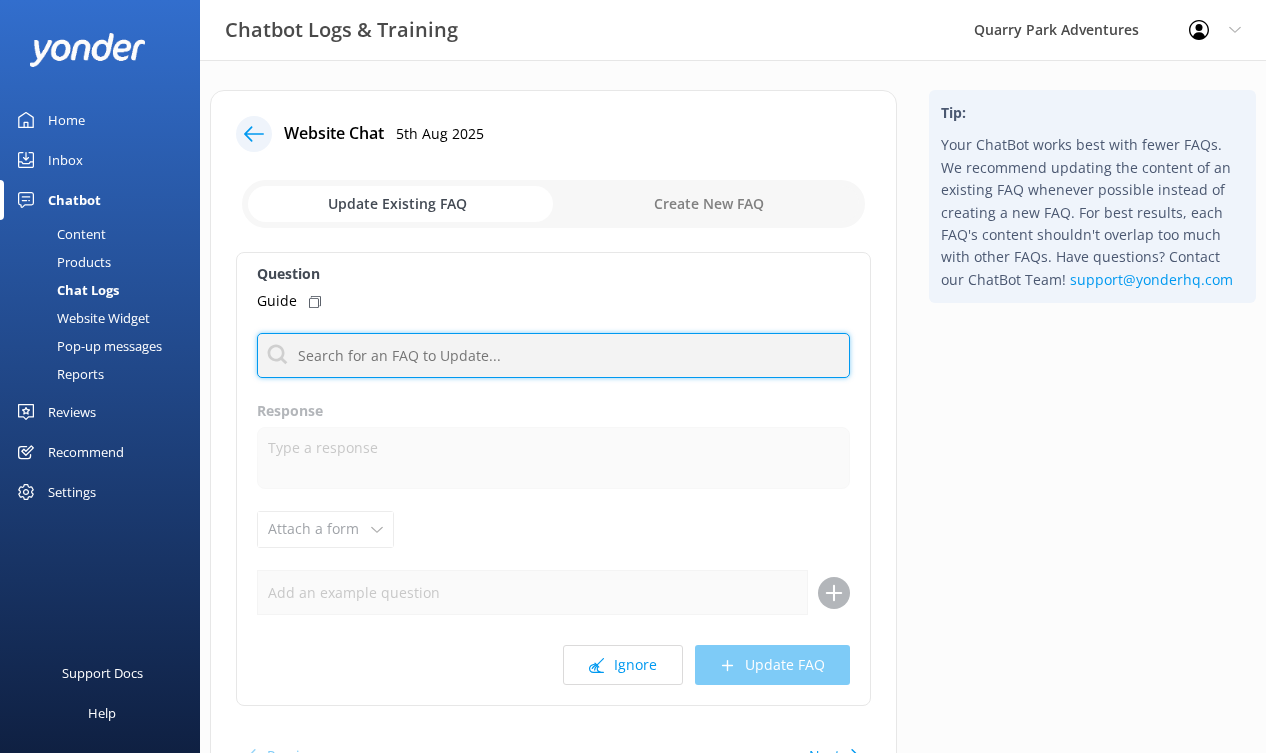 click at bounding box center [553, 355] 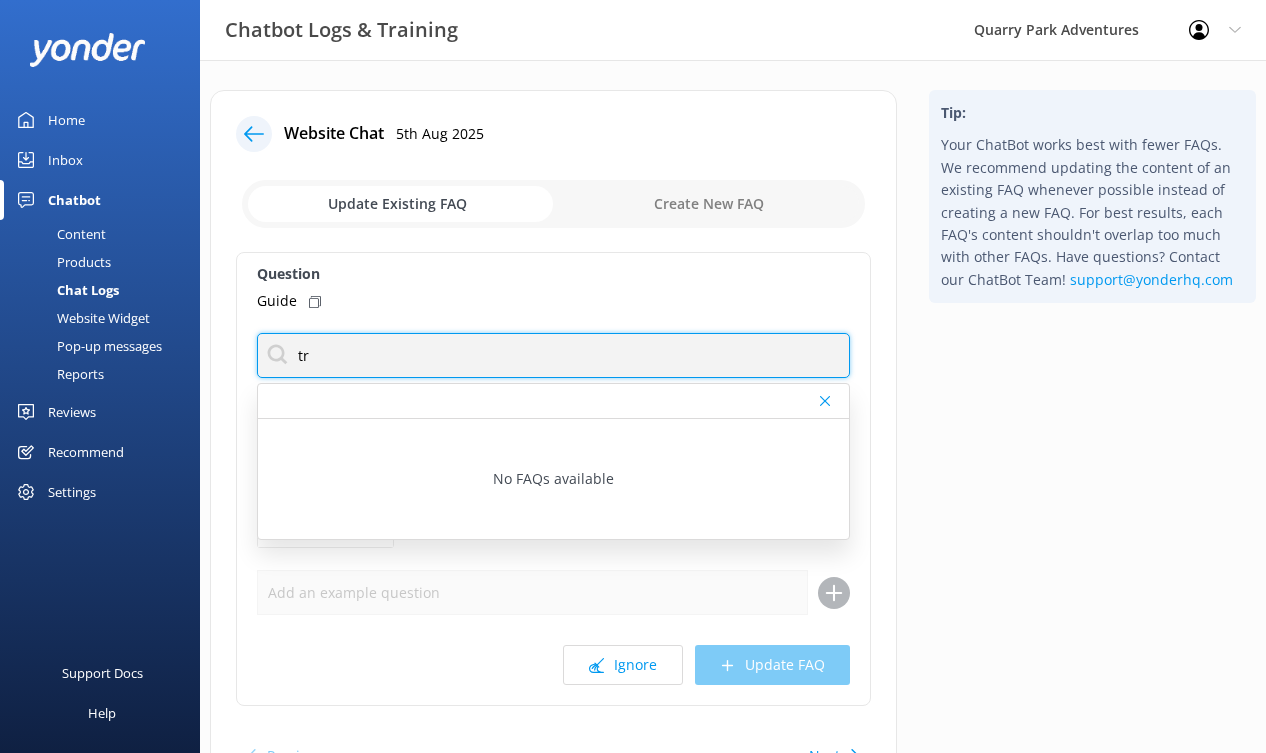 type on "t" 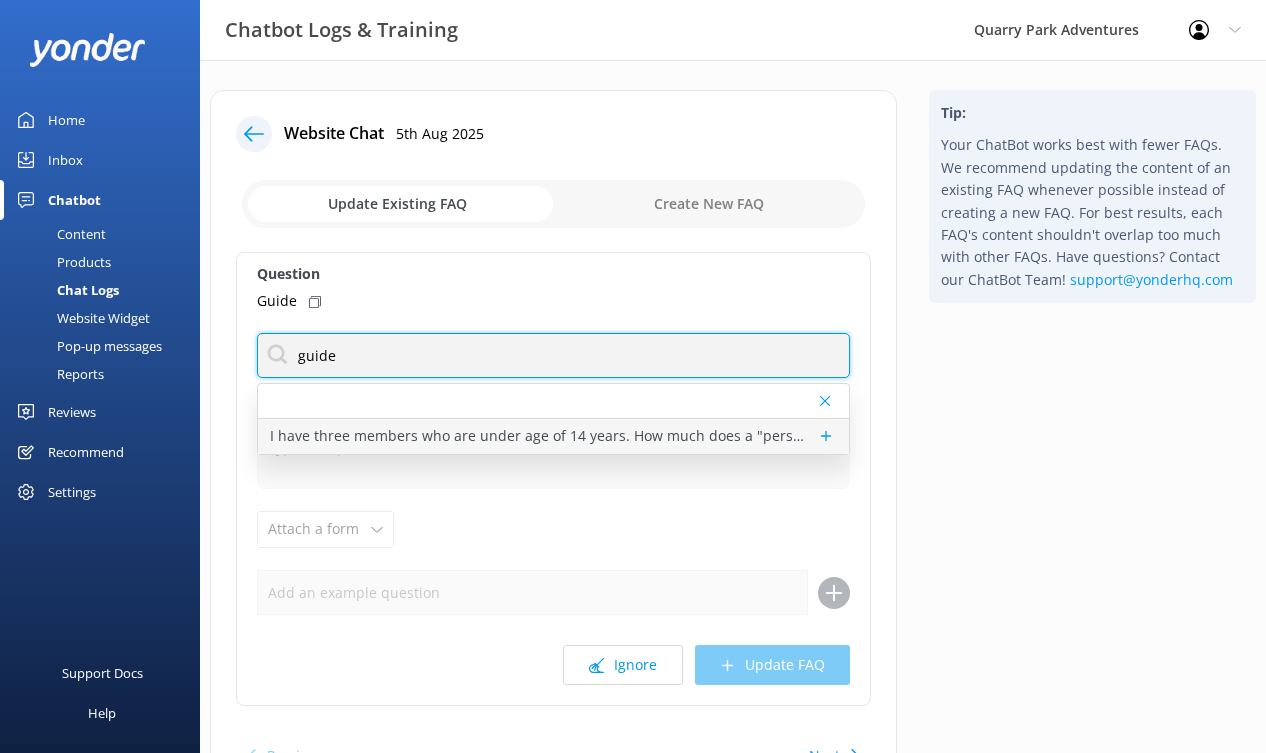 type on "guide" 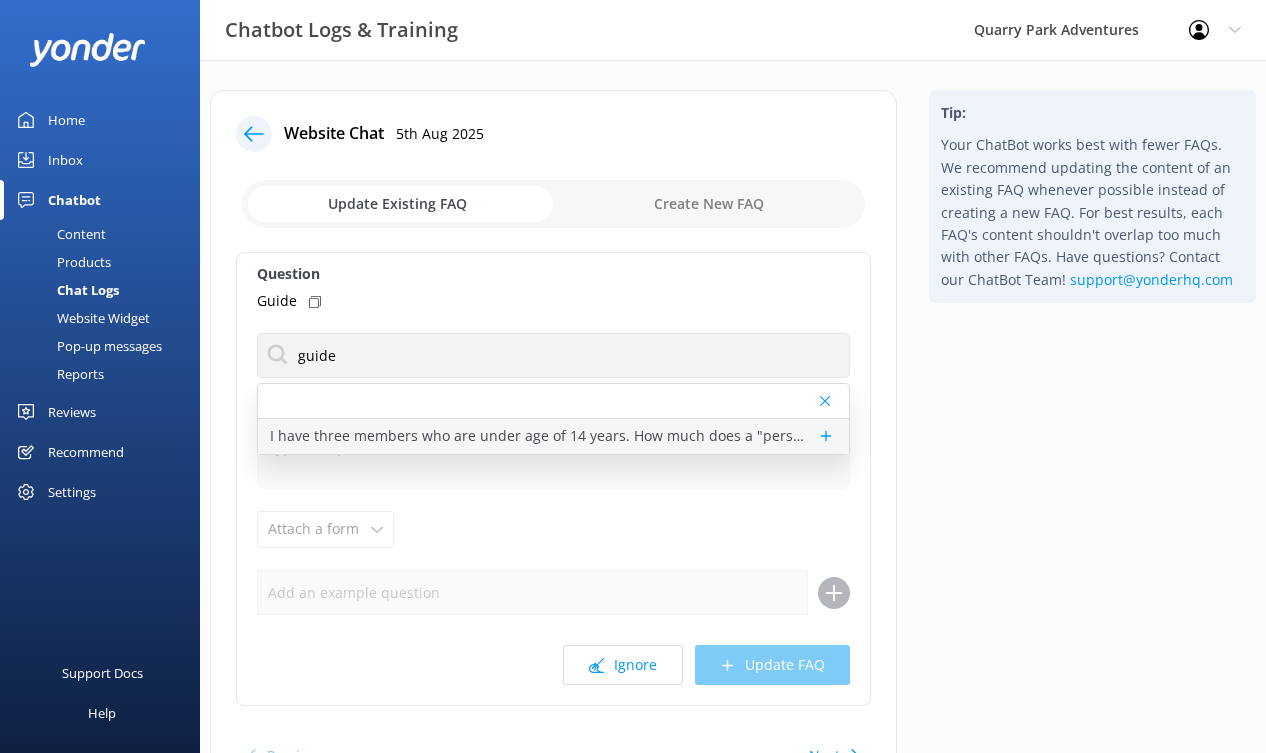 click on "I have three members who are under age of 14 years. How much does a "personal guide" cost or is it more advantageous for someone to join them?" at bounding box center (538, 436) 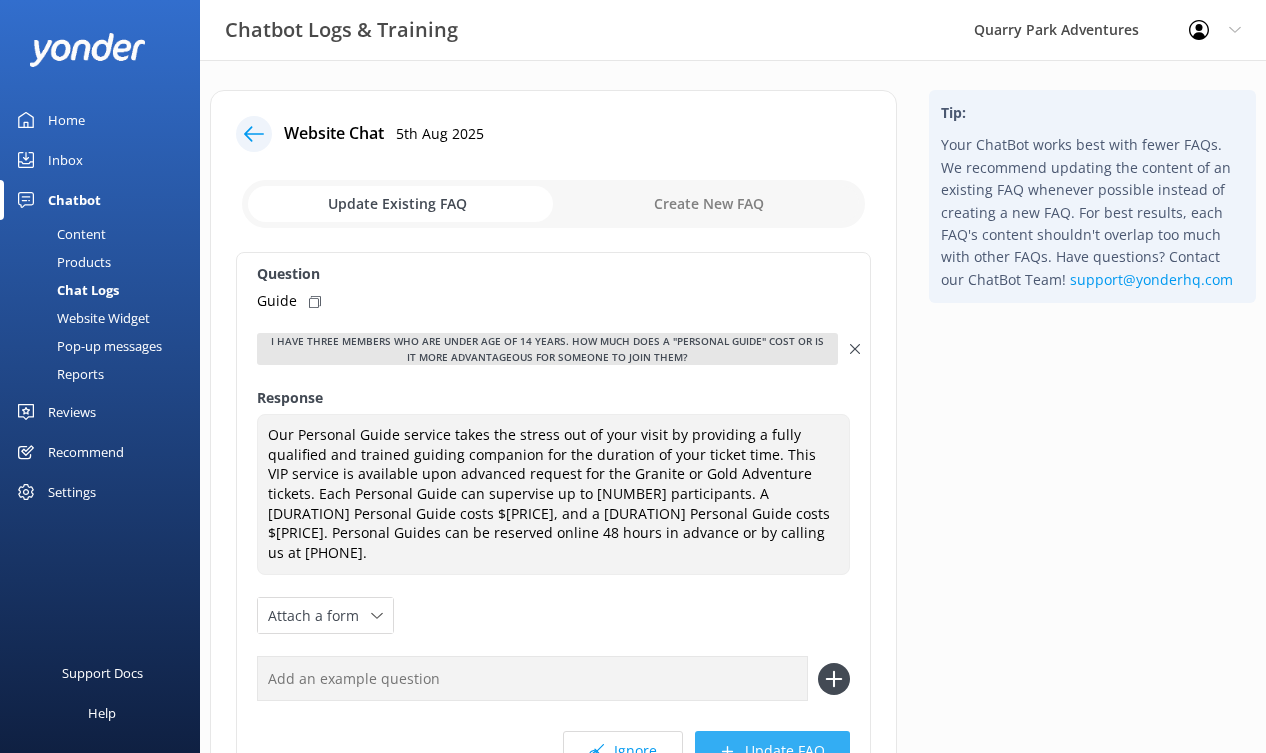 click on "Update FAQ" at bounding box center [772, 751] 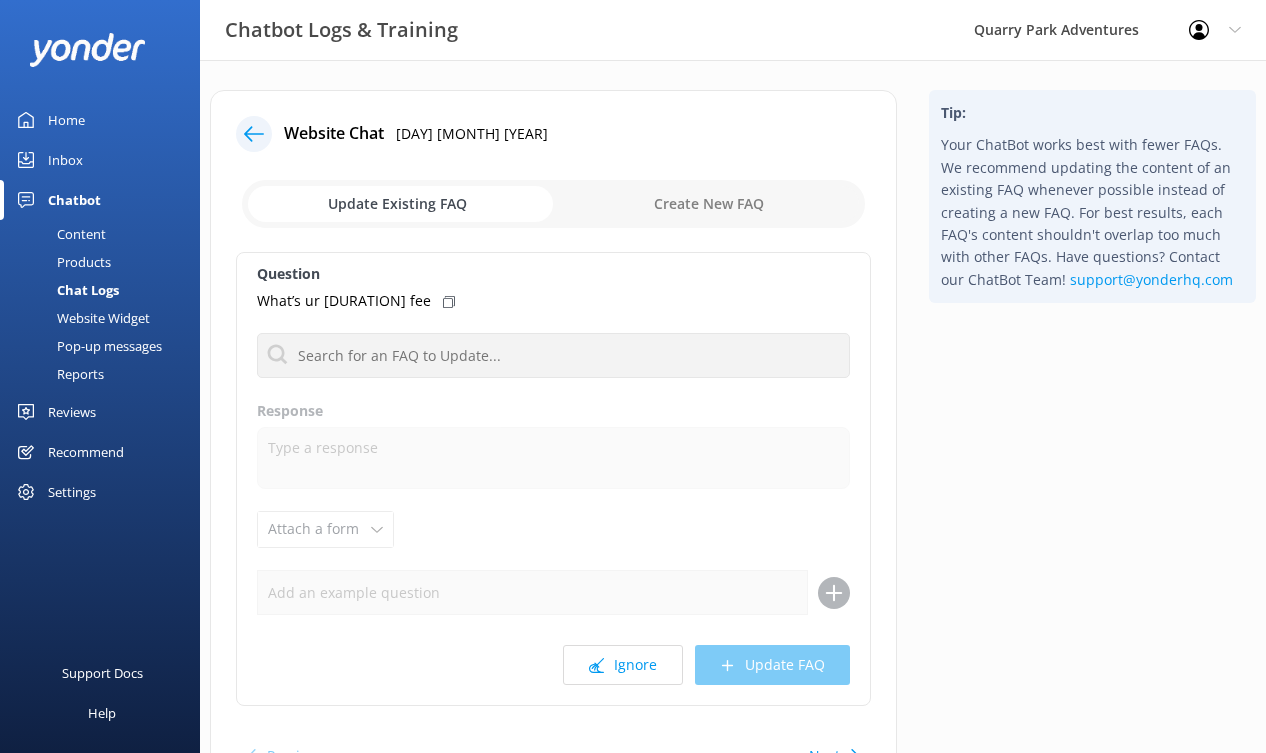 click at bounding box center (254, 134) 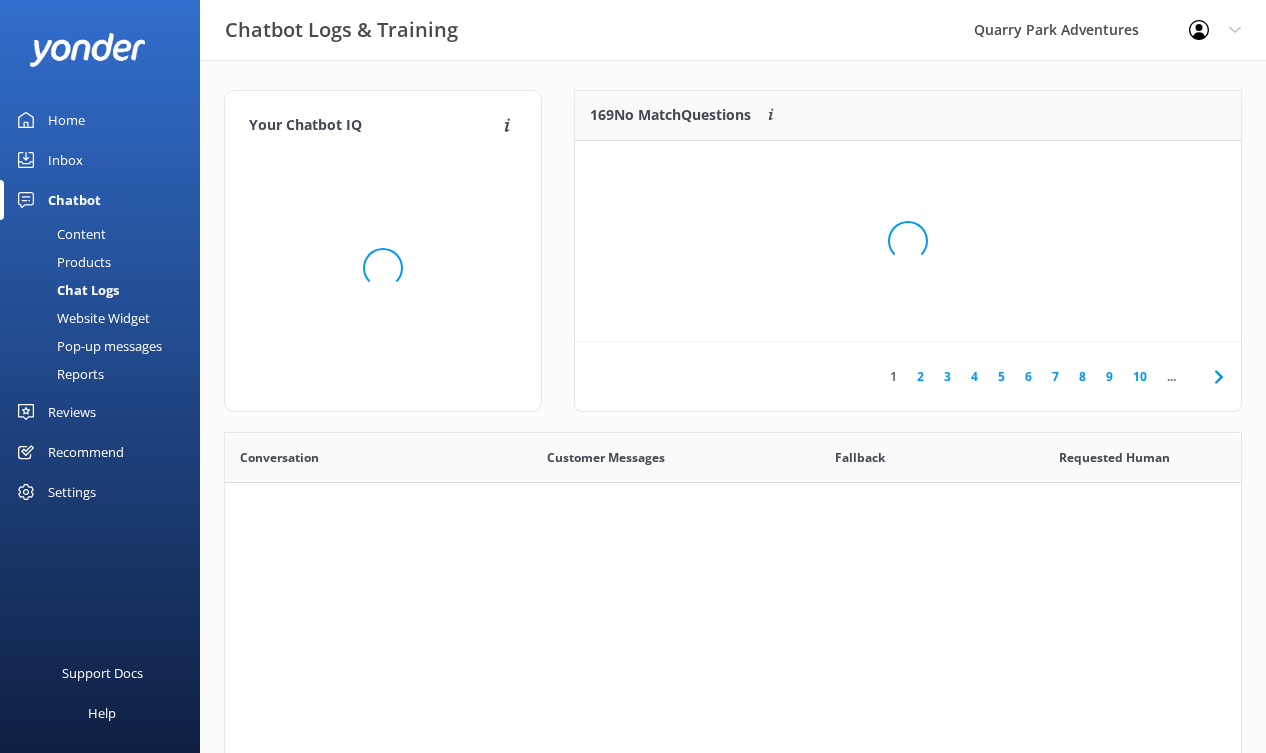 scroll, scrollTop: 1, scrollLeft: 1, axis: both 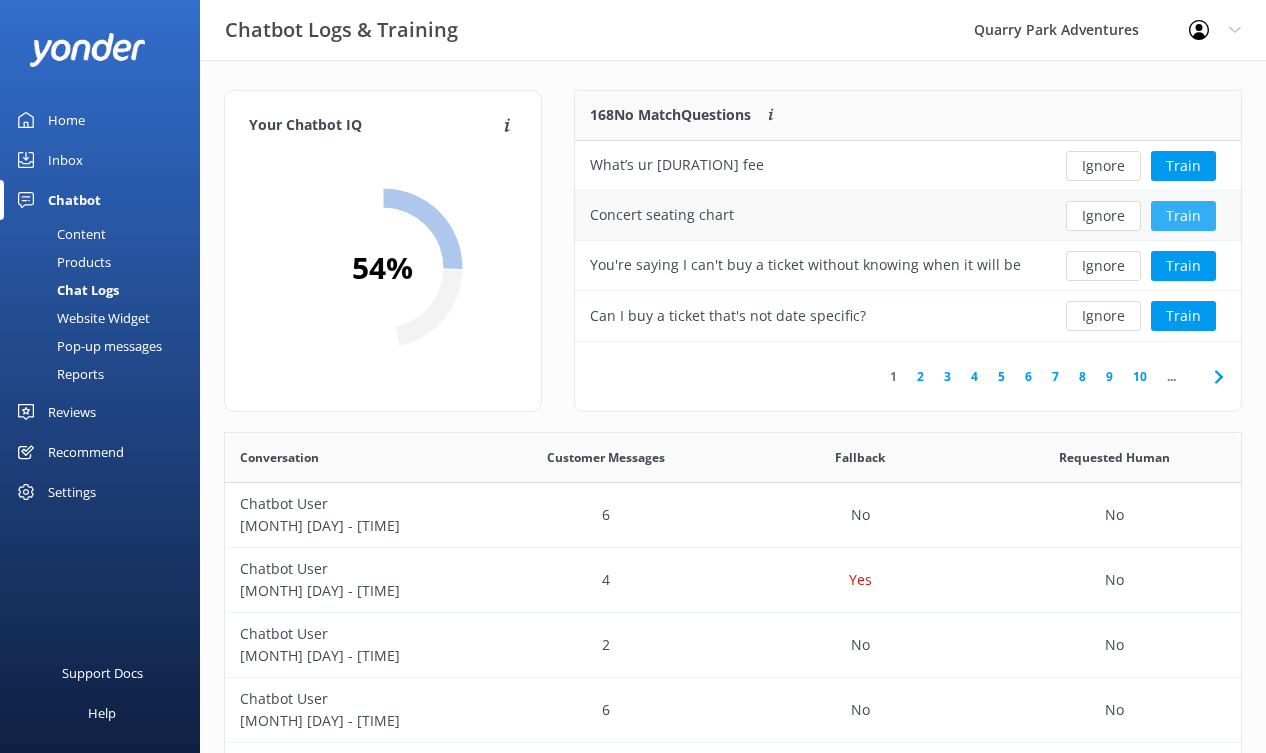 click on "Train" at bounding box center [1183, 216] 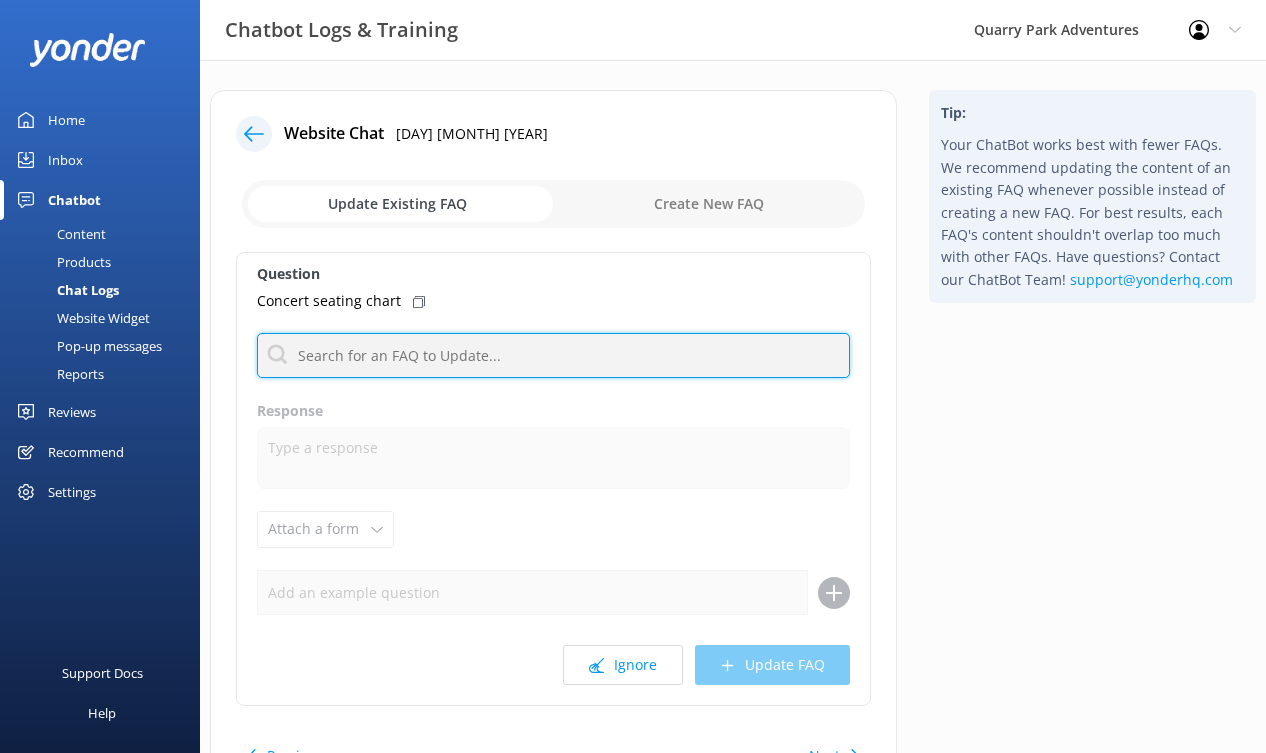 click at bounding box center [553, 355] 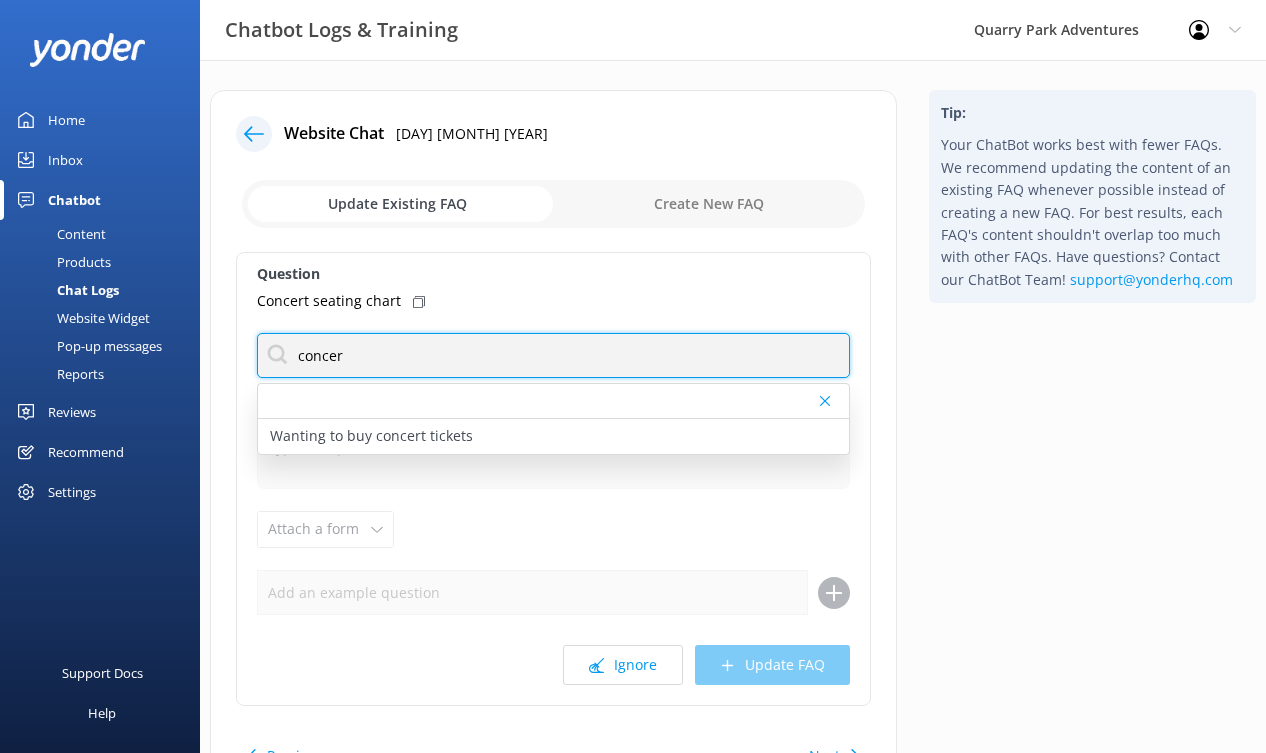 type on "concert" 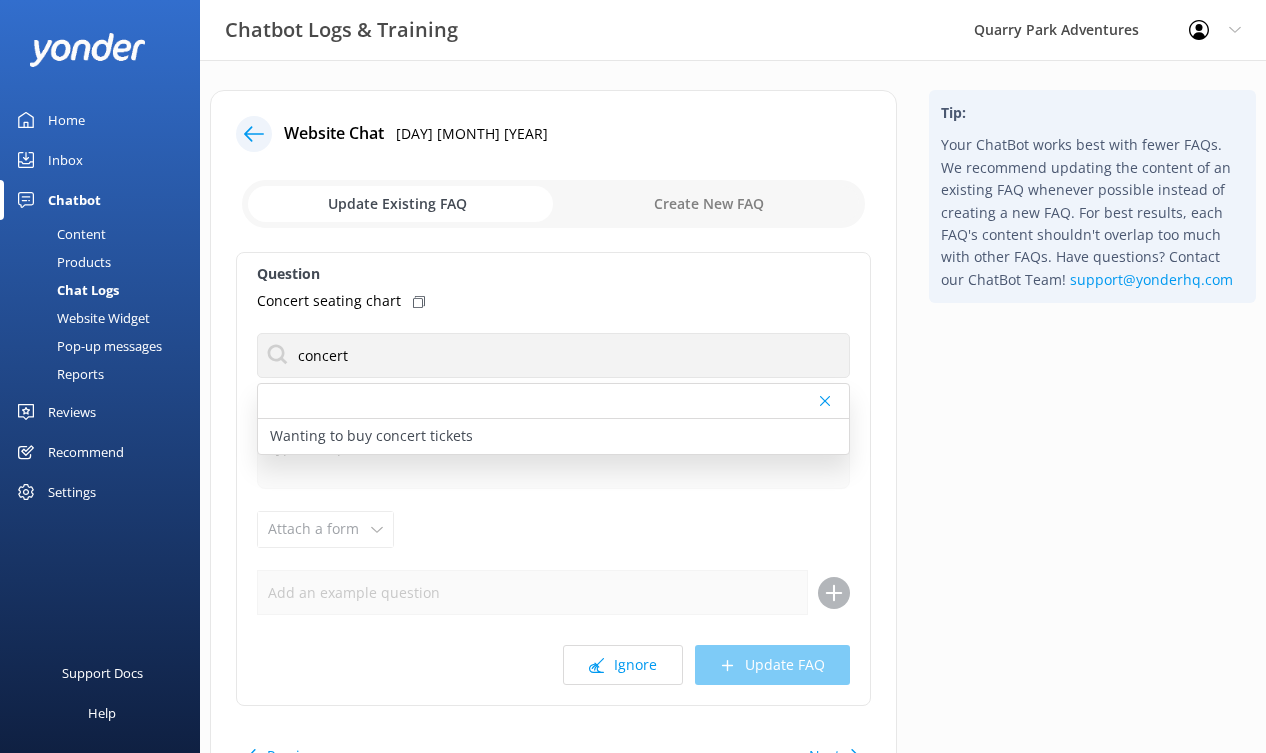 click on "Wanting to buy concert tickets" at bounding box center (553, 436) 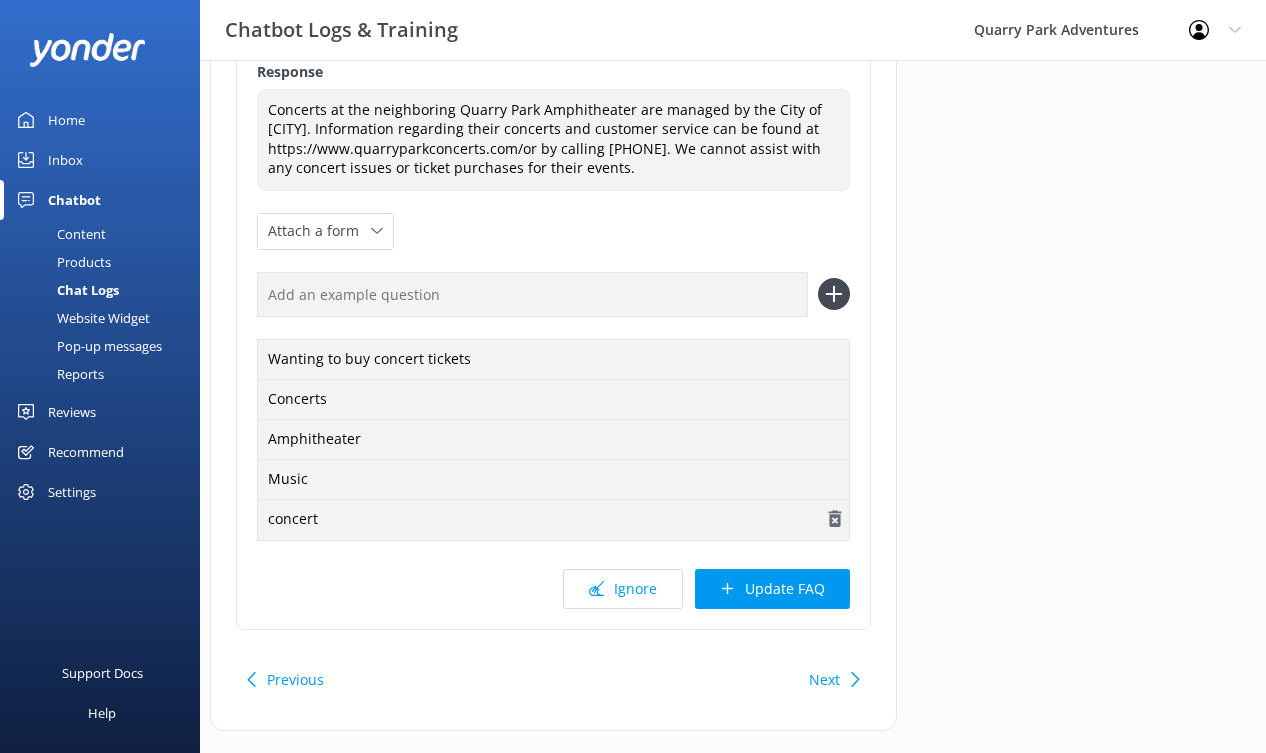scroll, scrollTop: 354, scrollLeft: 0, axis: vertical 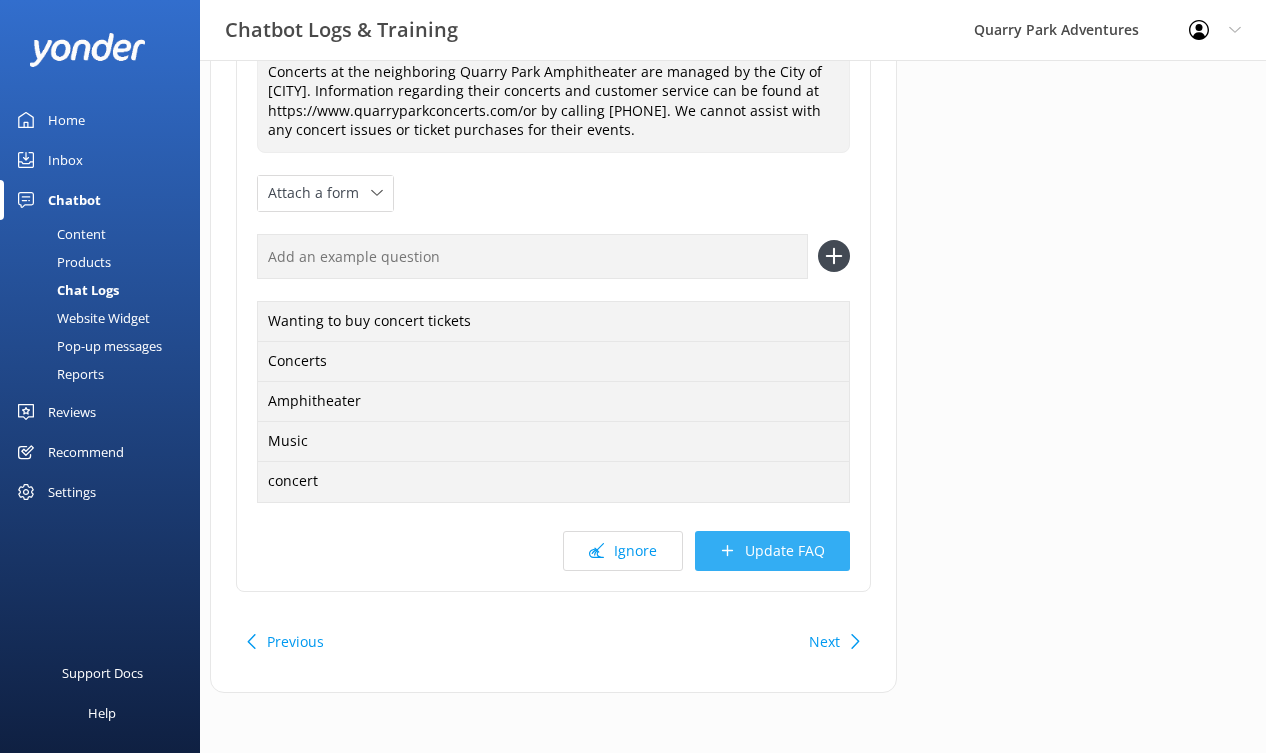 click on "Update FAQ" at bounding box center [772, 551] 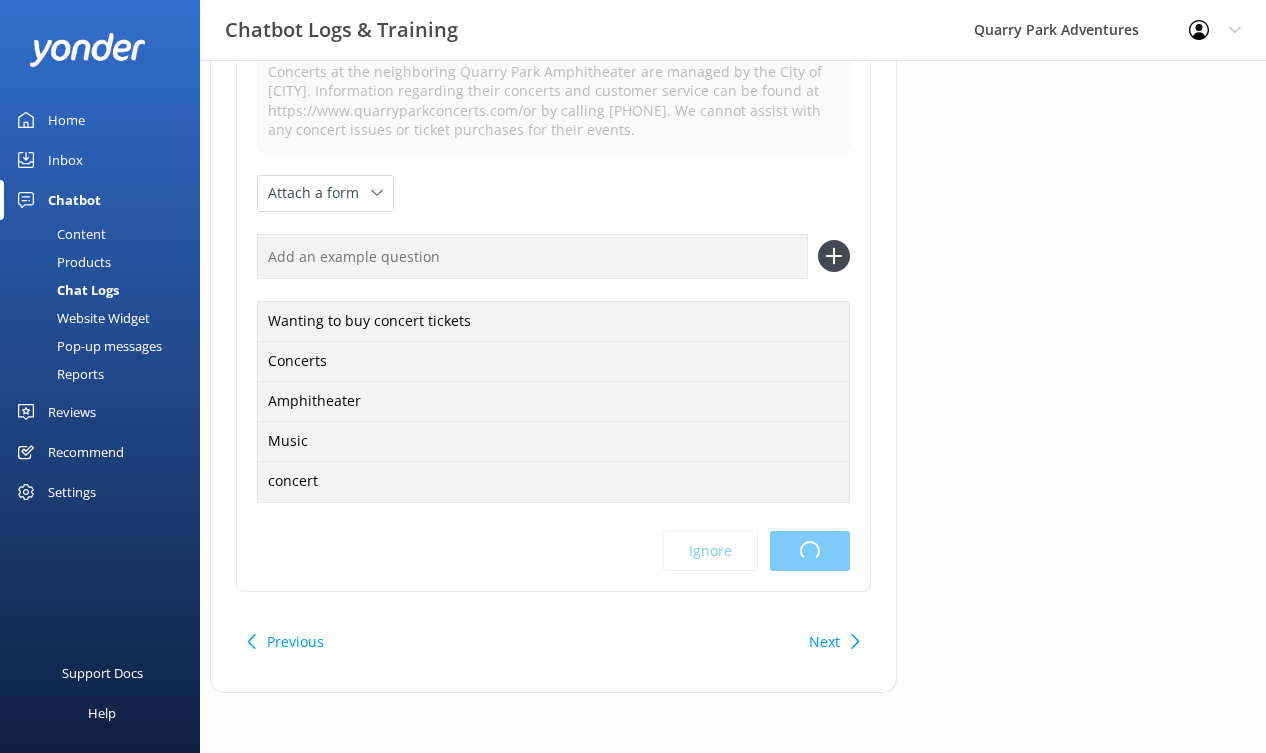scroll, scrollTop: 0, scrollLeft: 0, axis: both 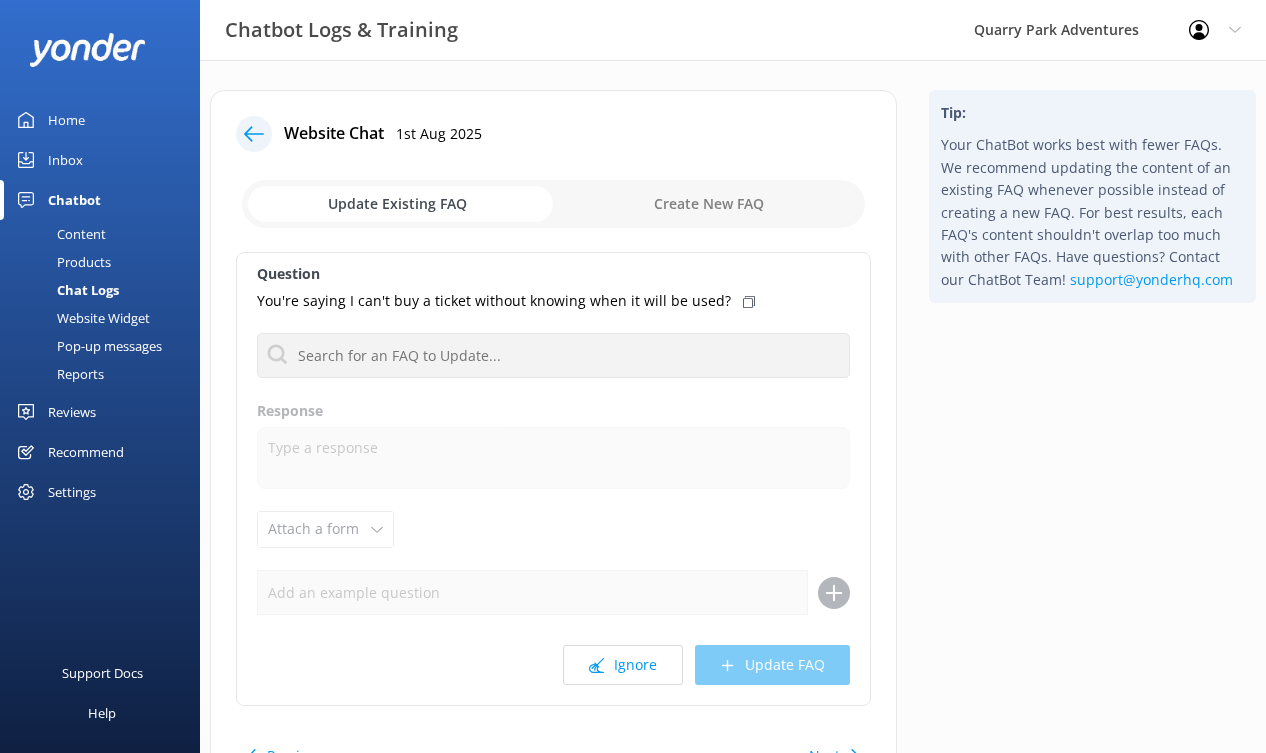 click at bounding box center (254, 134) 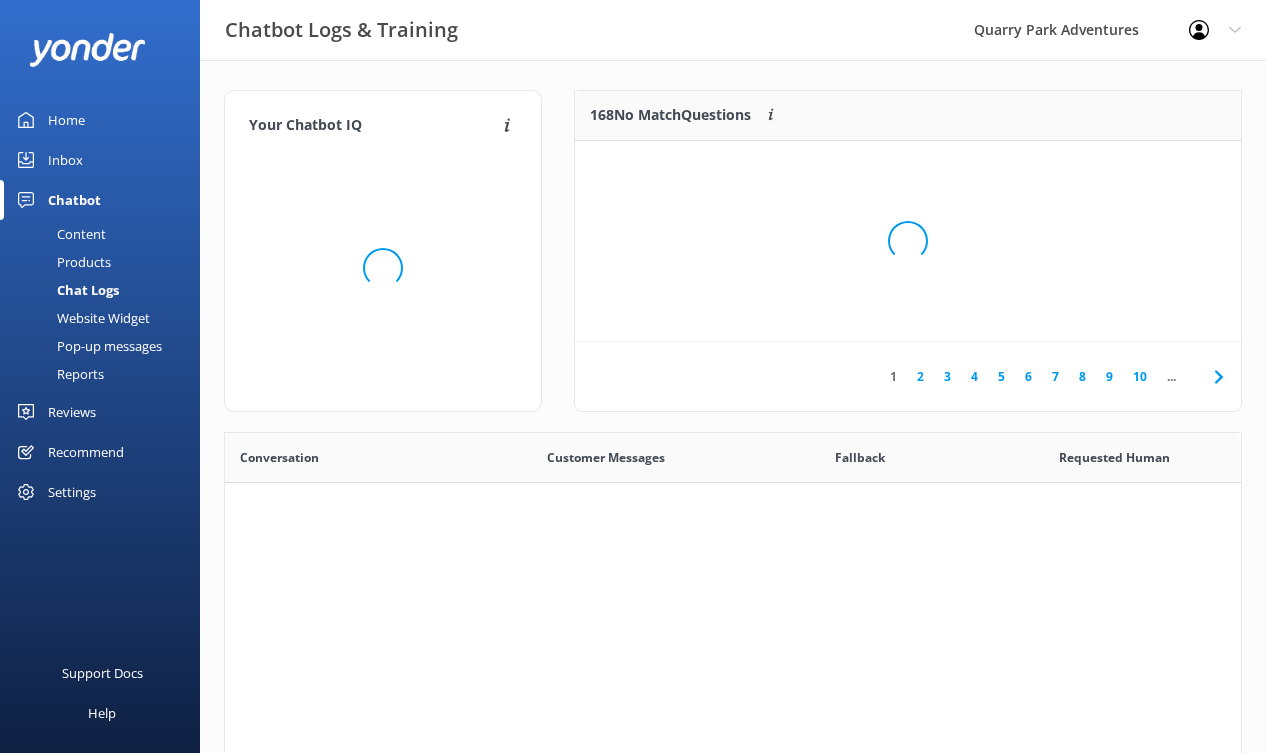 scroll, scrollTop: 1, scrollLeft: 1, axis: both 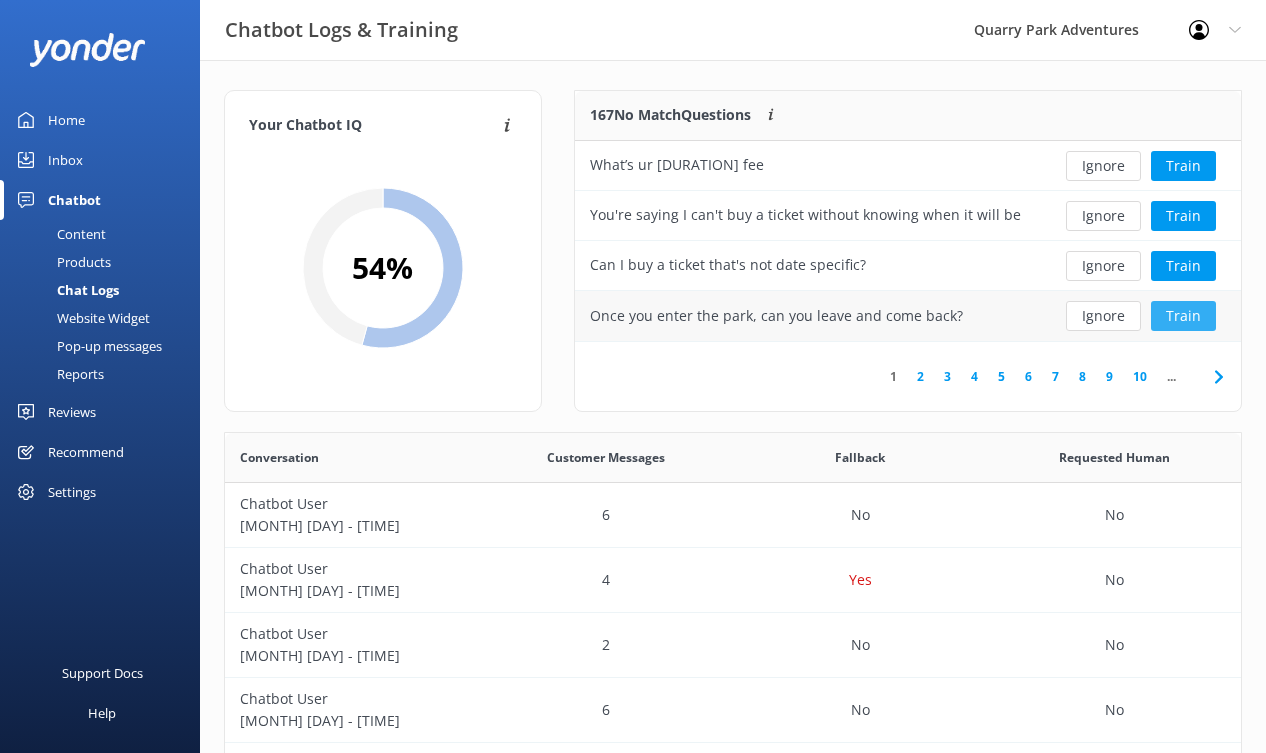 click on "Train" at bounding box center (1183, 316) 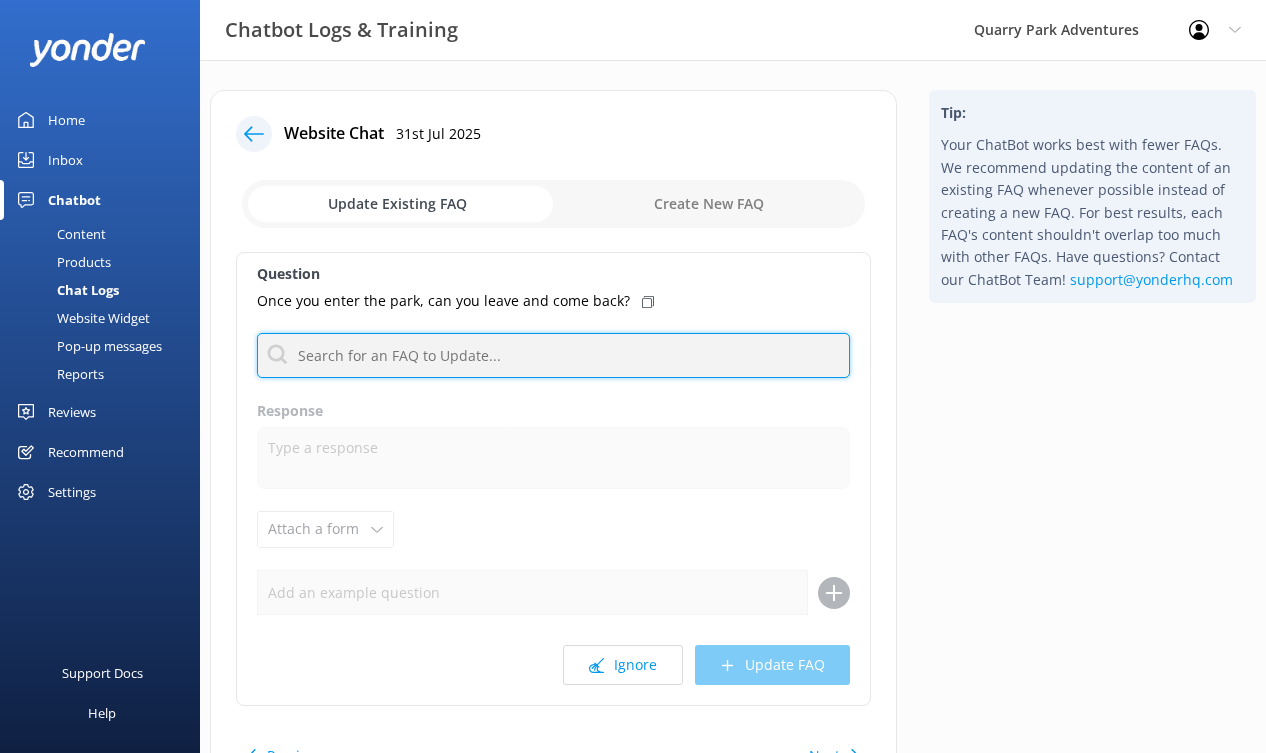 click at bounding box center (553, 355) 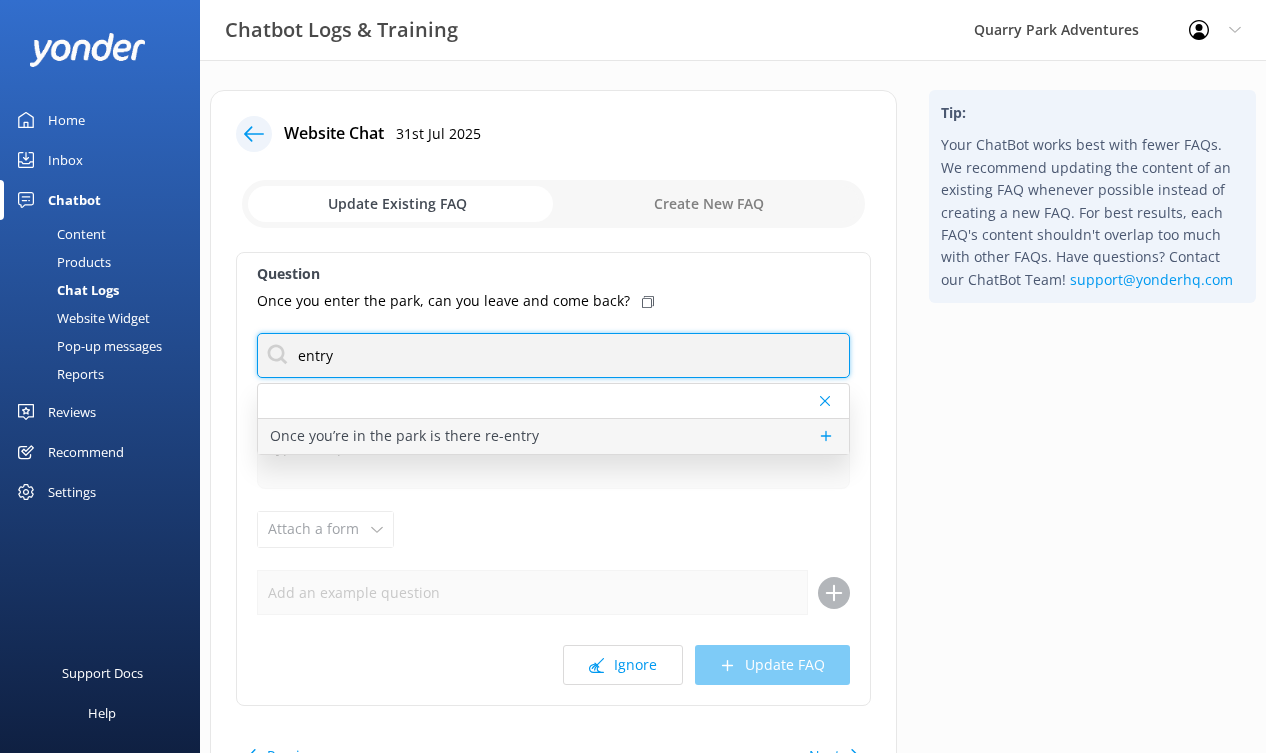 type on "entry" 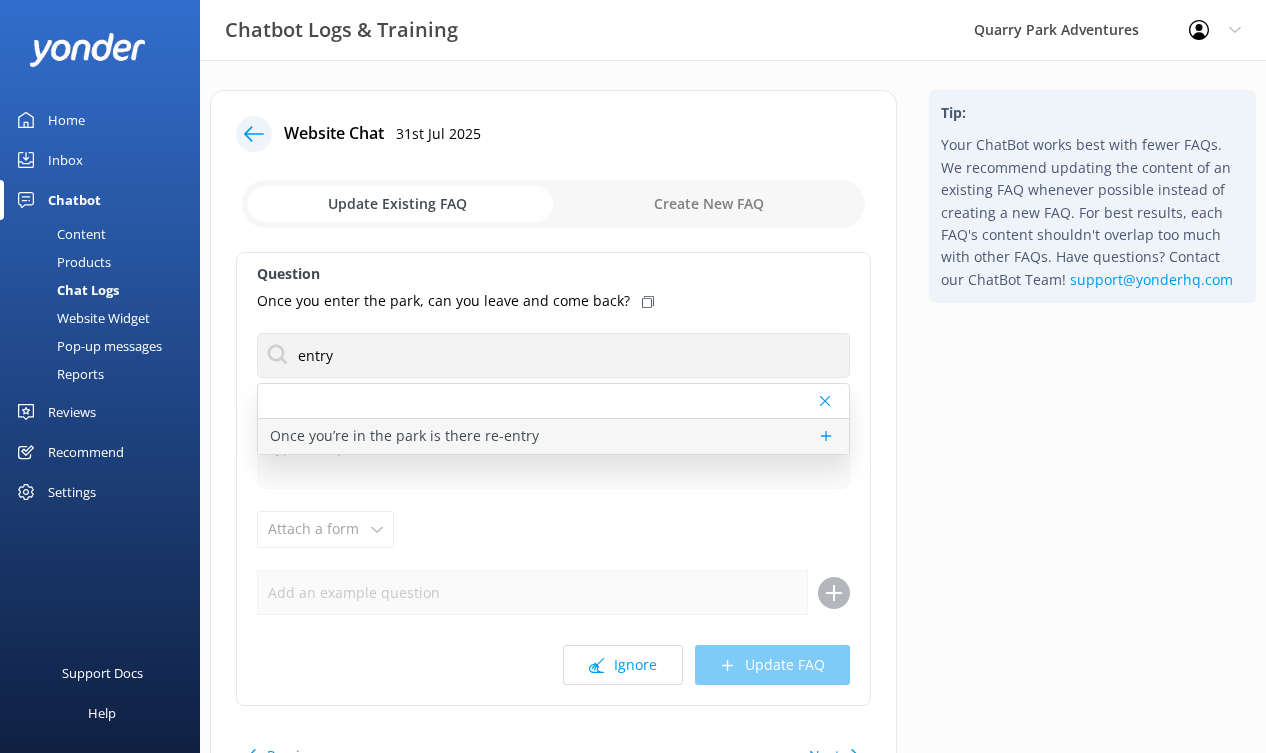 click on "Once you’re in the park is there re-entry" at bounding box center [404, 436] 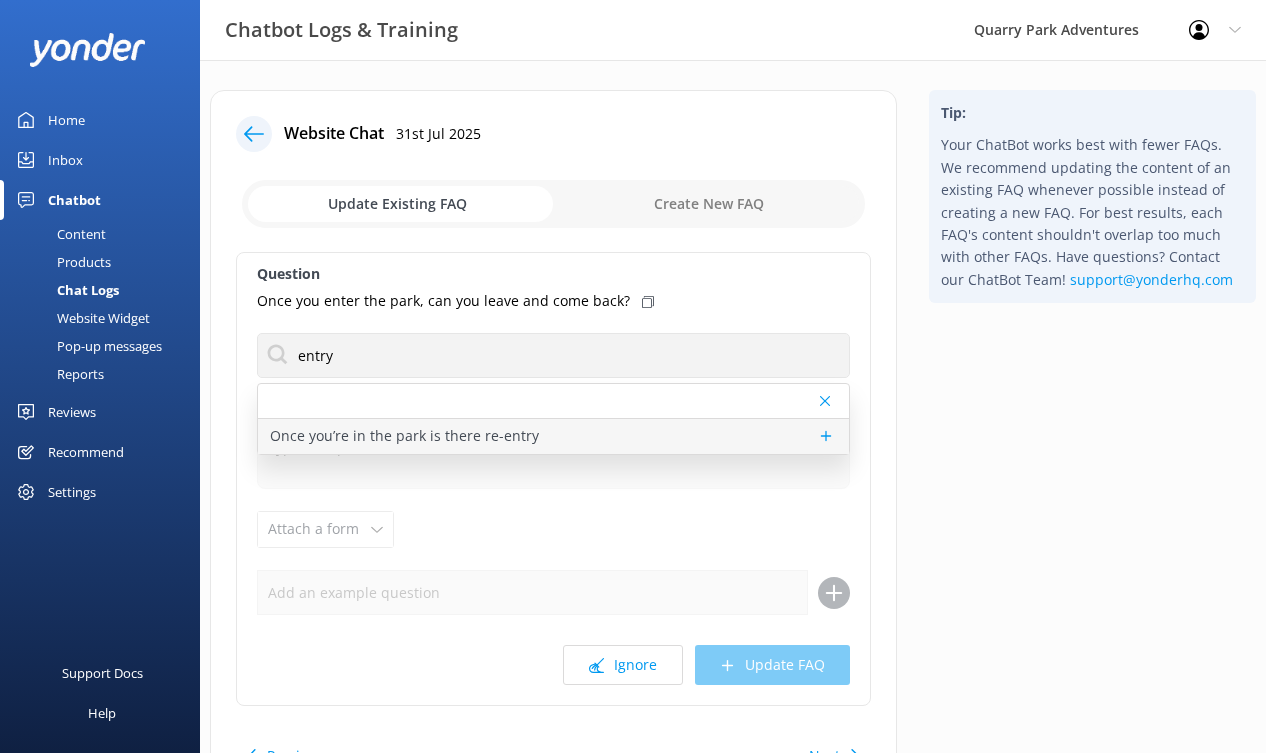 type on "Once you have geared up and started your time, you will not be able to pause or stop your time to make up that time later. You are permitted to leave the park after you have entered, but your ticket time will not be extended if you leave during your activity time. Harnesses and other gear are not permitted to be worn in restrooms and must remain on premises at all times." 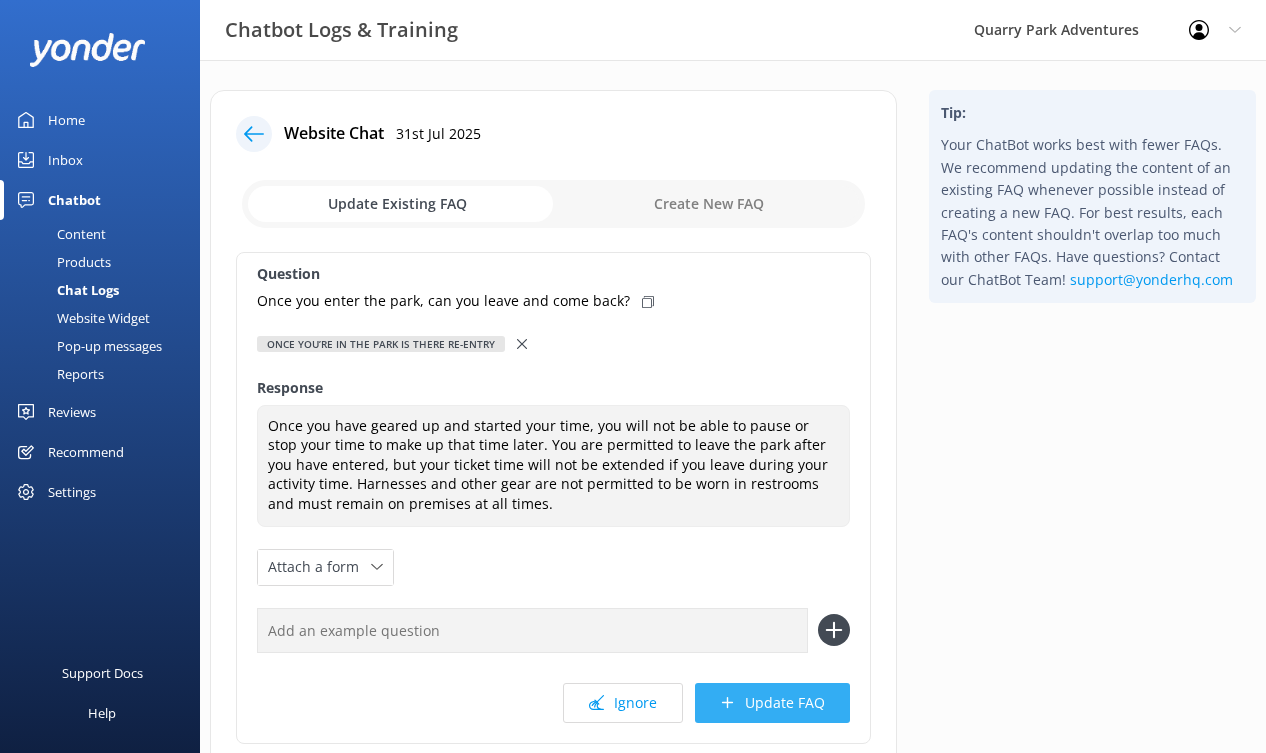 click on "Update FAQ" at bounding box center (772, 703) 